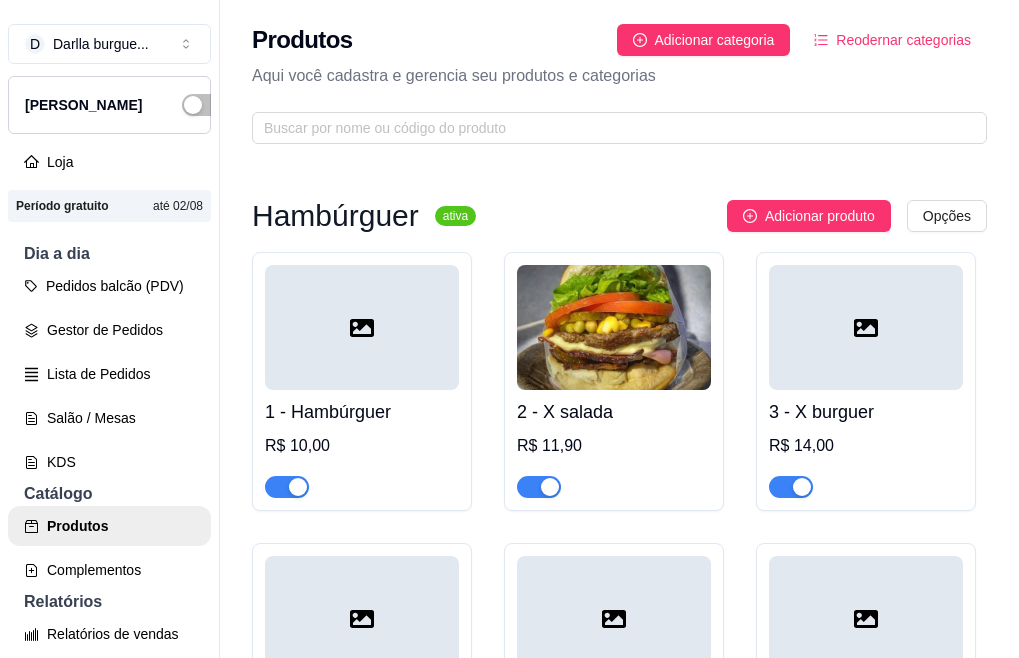 scroll, scrollTop: 32, scrollLeft: 0, axis: vertical 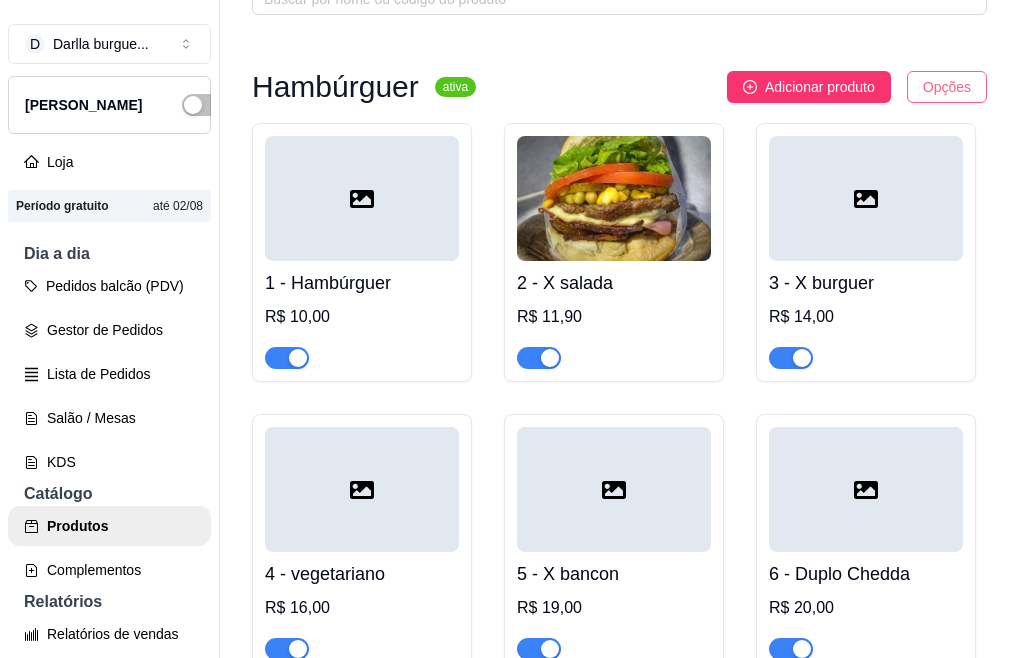 click on "D Darlla burgue ... Loja Aberta Loja Período gratuito até 02/08   Dia a dia Pedidos balcão (PDV) Gestor de Pedidos Lista de Pedidos Salão / Mesas KDS Catálogo Produtos Complementos Relatórios Relatórios de vendas Relatório de clientes Relatório de fidelidade novo Gerenciar Entregadores novo Nota Fiscal (NFC-e) Controle de caixa Controle de fiado Cupons Clientes Estoque Configurações Diggy Planos Precisa de ajuda? Sair Produtos Adicionar categoria Reodernar categorias Aqui você cadastra e gerencia seu produtos e categorias Hambúrguer  ativa Adicionar produto Opções 1 - Hambúrguer    R$ 10,00 2 - X salada   R$ 11,90 3 - X burguer   R$ 14,00 4 - vegetariano    R$ 16,00 5 - X bancon    R$ 19,00 6 - Duplo Chedda   R$ 20,00 7 - X Tudo   R$ 0,00 8 - X Tudo Especial   R$ 21,50 9 - X Frango   R$ 22,50 10 - X Triplo   R$ 27,50 11 - Turbinado c\Batata   R$ 30,00 12 - X Mostrao c\Batata   R$ 35,90 Cardápio Digital Diggy © 2025" at bounding box center (509, 329) 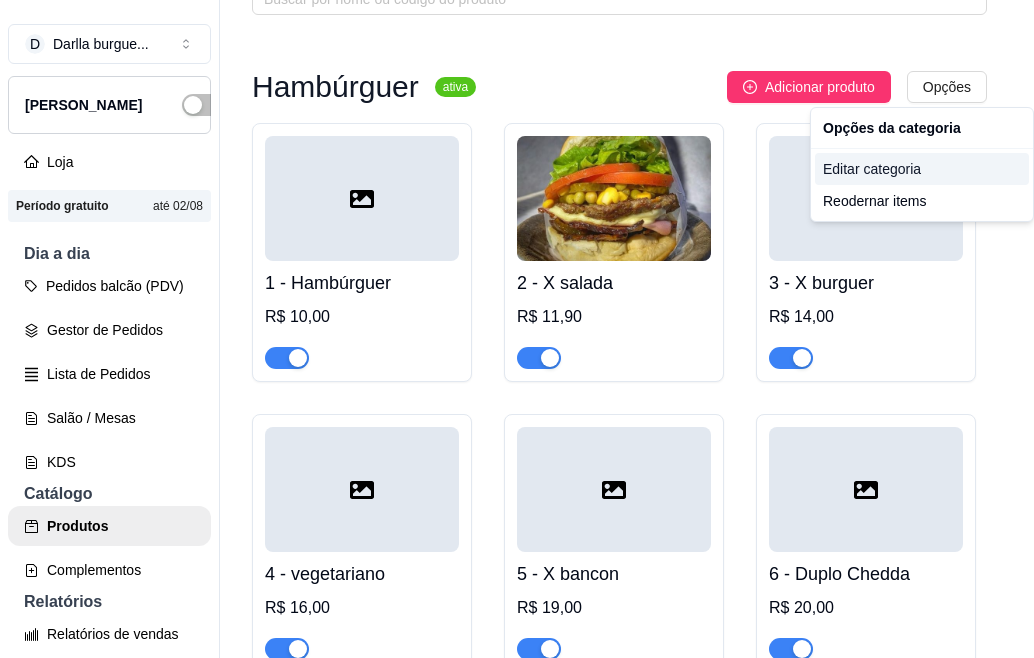 click on "Editar categoria" at bounding box center (922, 169) 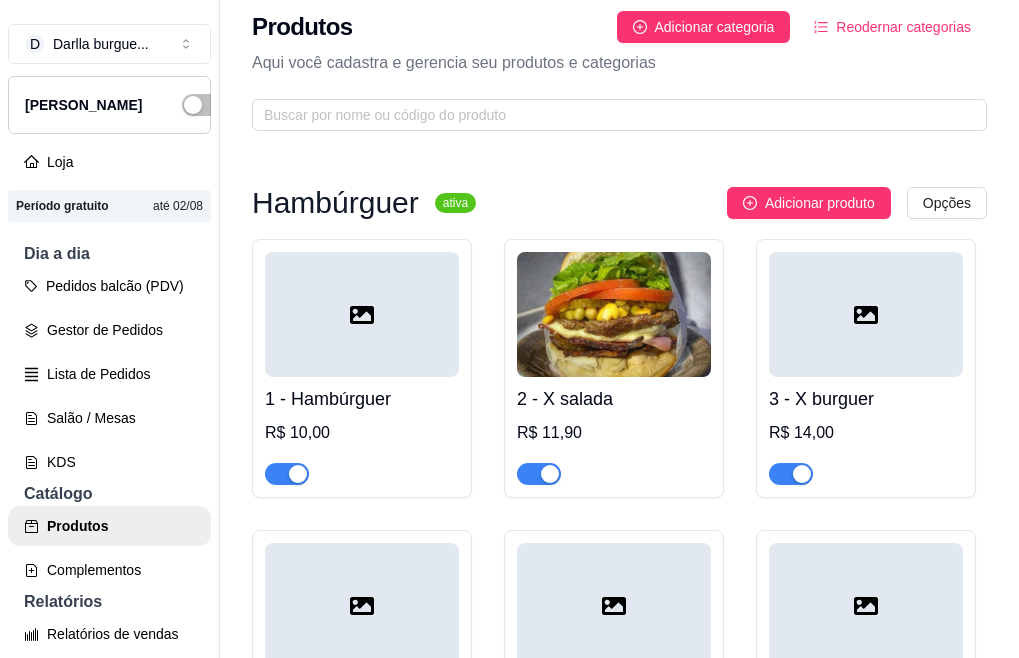 scroll, scrollTop: 0, scrollLeft: 0, axis: both 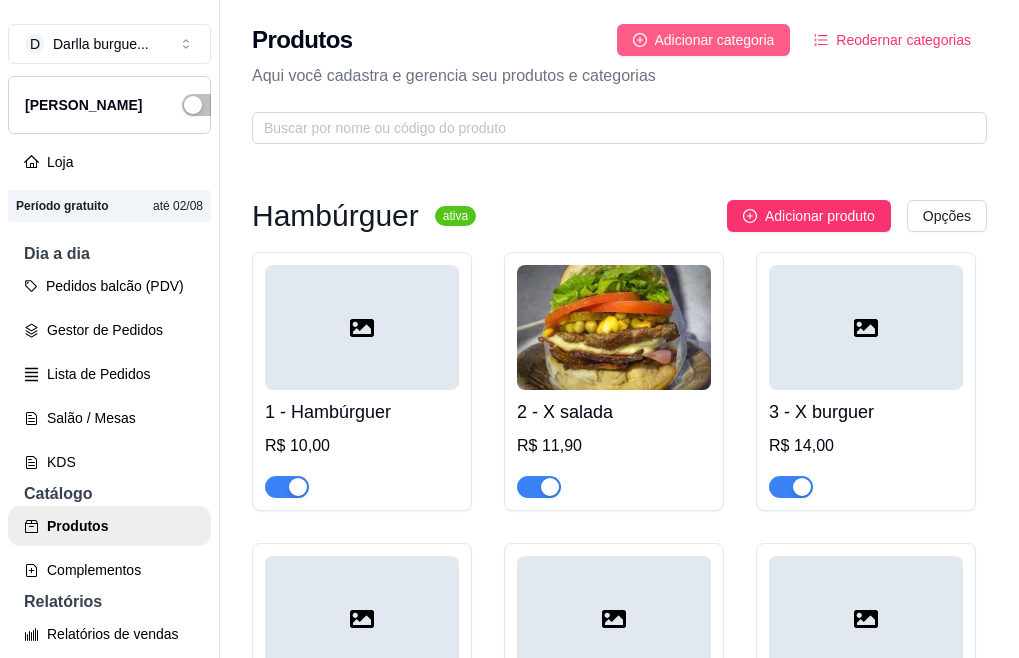 click on "Adicionar categoria" at bounding box center [715, 40] 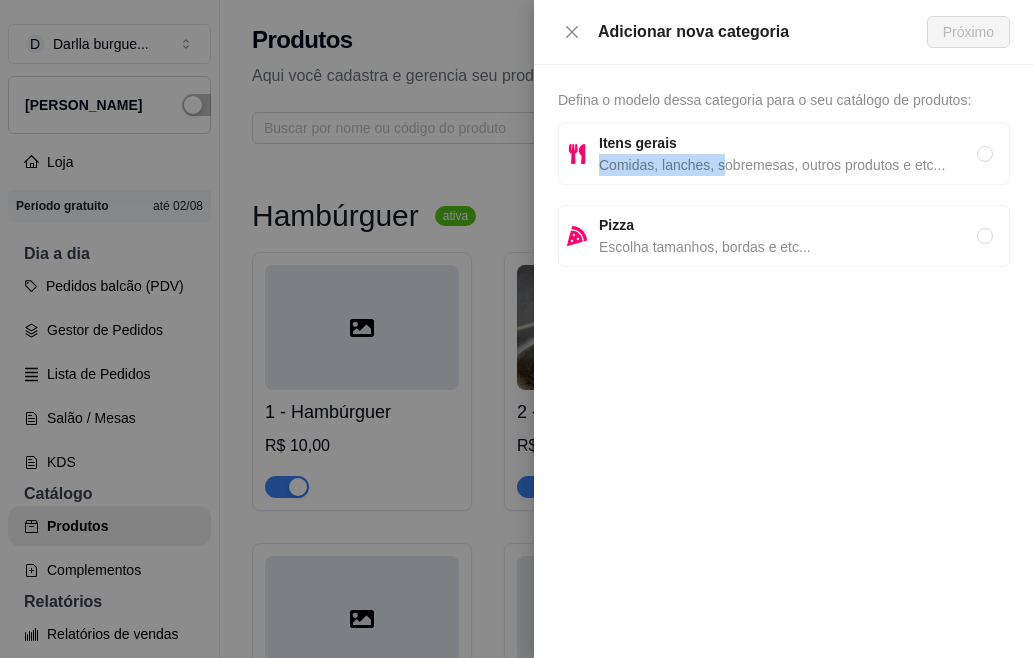 click on "Itens gerais Comidas, lanches, sobremesas, outros produtos e etc..." at bounding box center [788, 154] 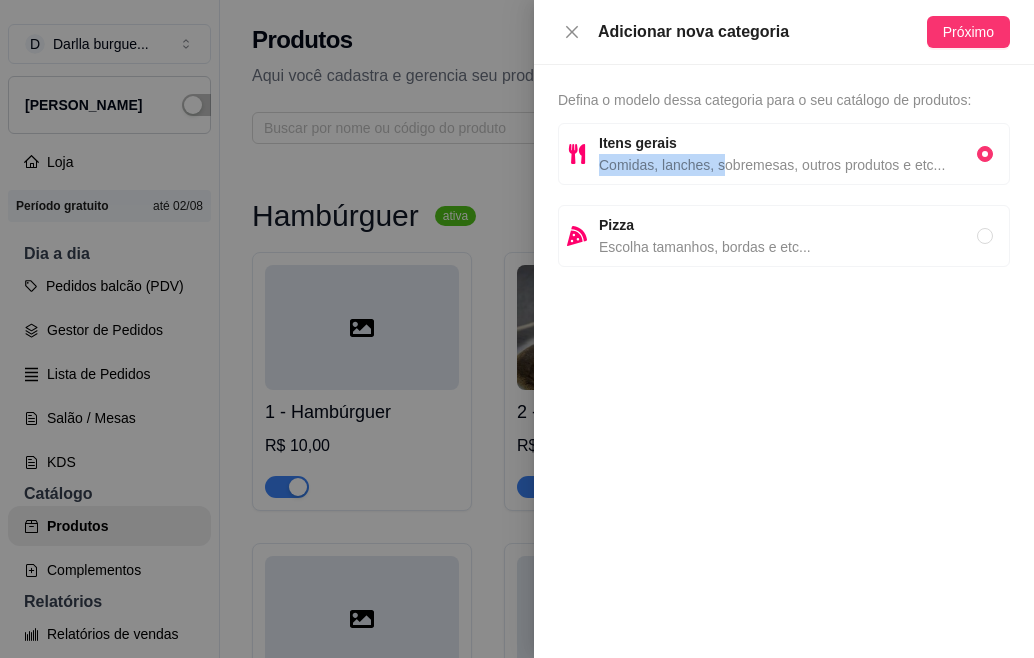 click on "Itens gerais" at bounding box center [788, 143] 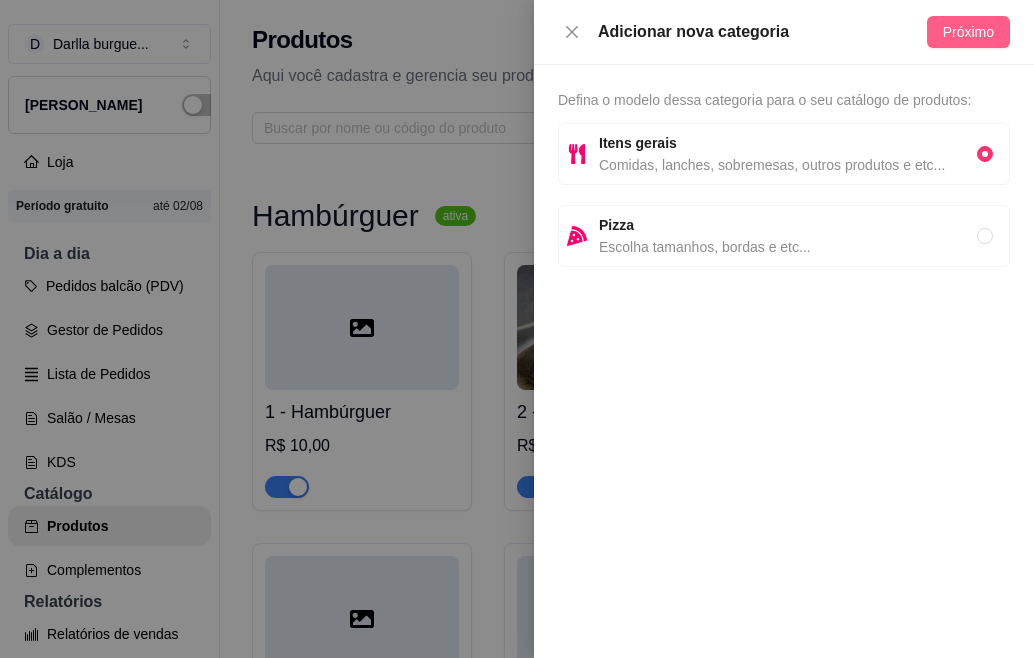 click on "Próximo" at bounding box center [968, 32] 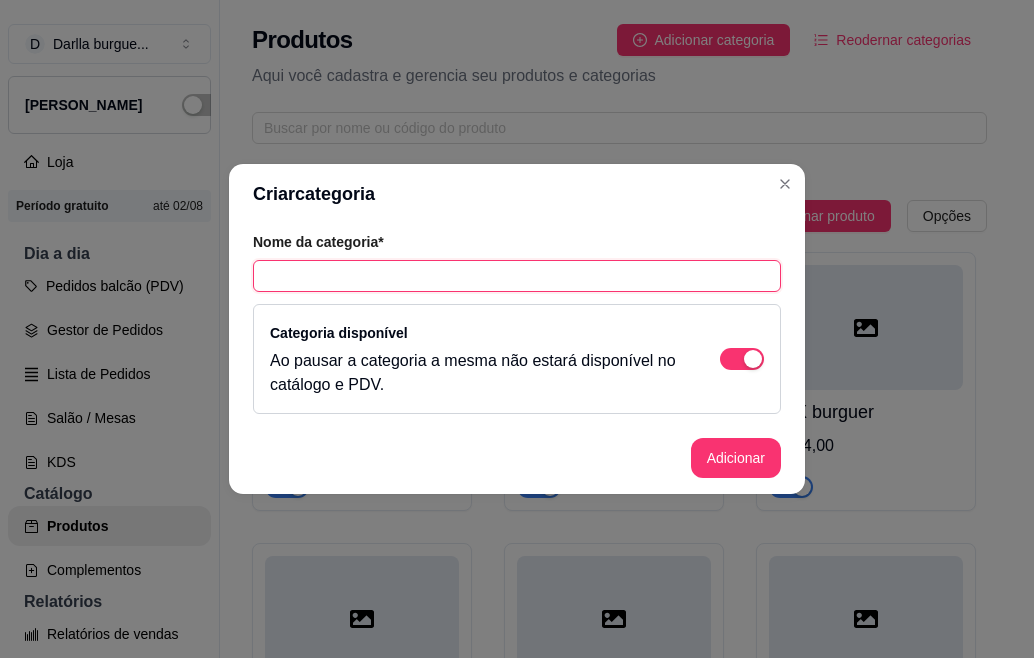 click at bounding box center (517, 276) 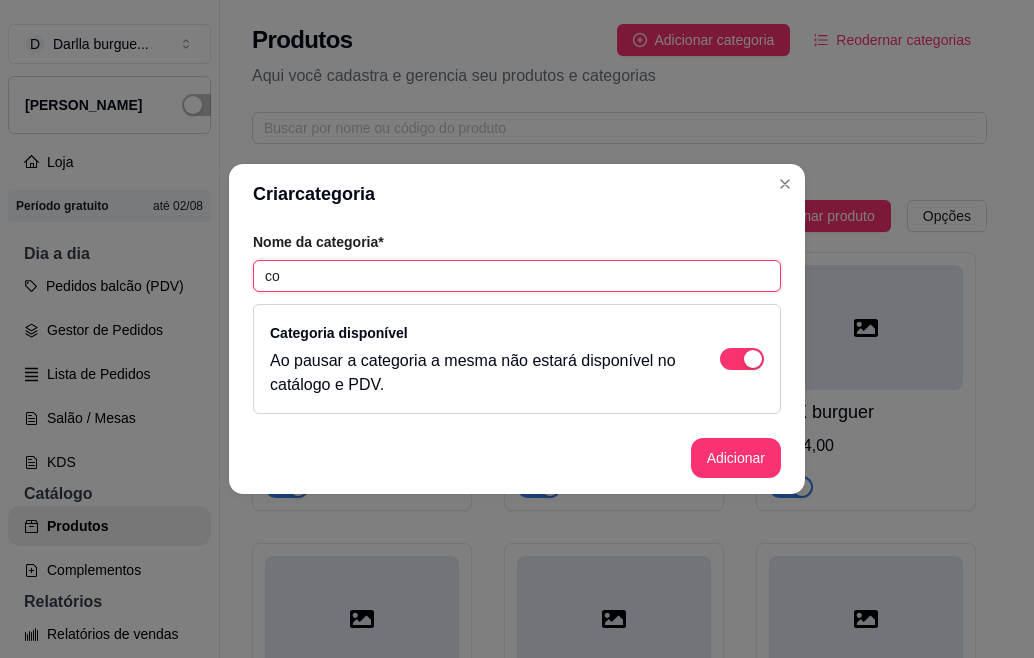 type on "c" 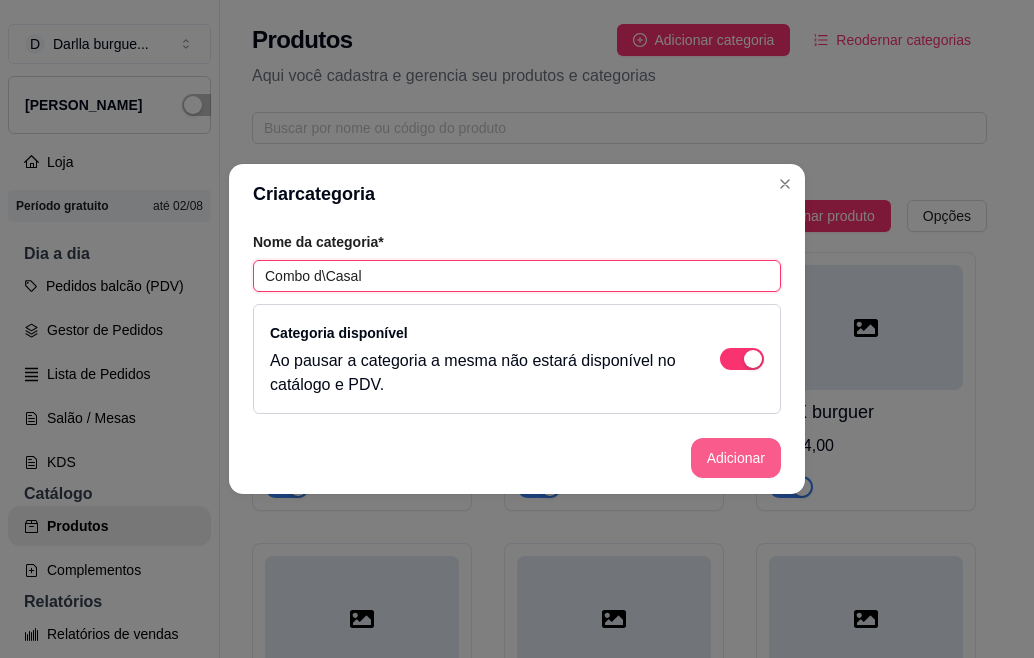 type on "Combo d\Casal" 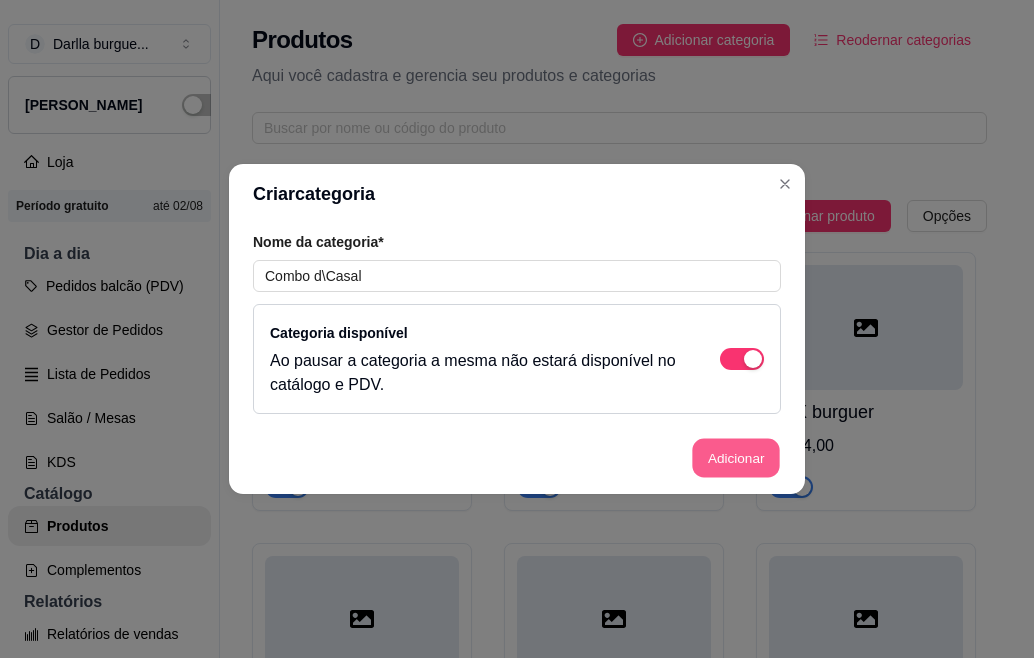 click on "Adicionar" at bounding box center [736, 458] 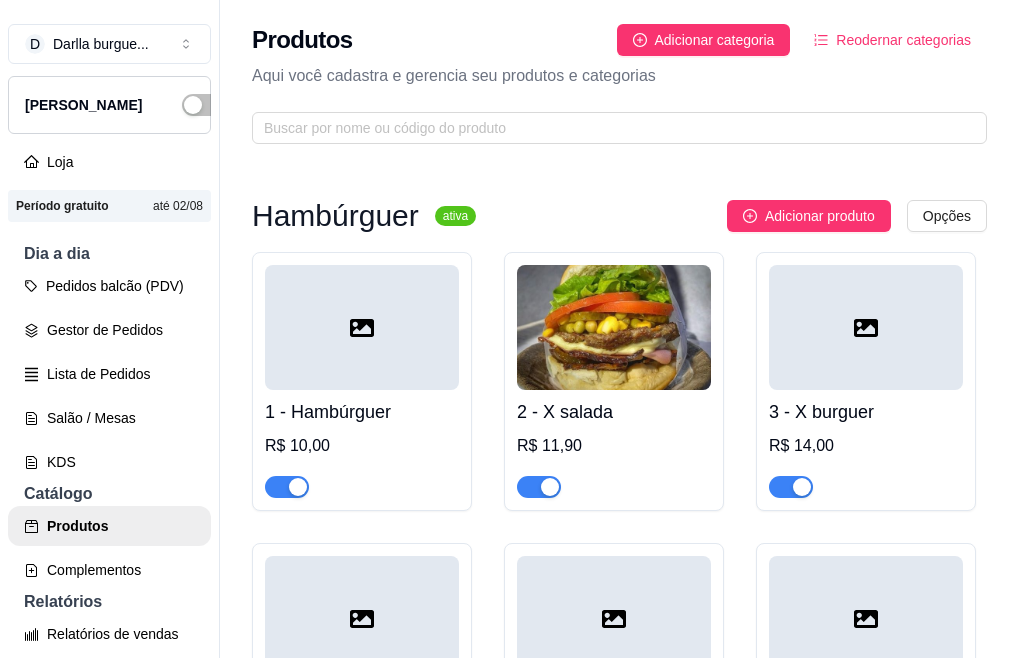 scroll, scrollTop: 1565, scrollLeft: 0, axis: vertical 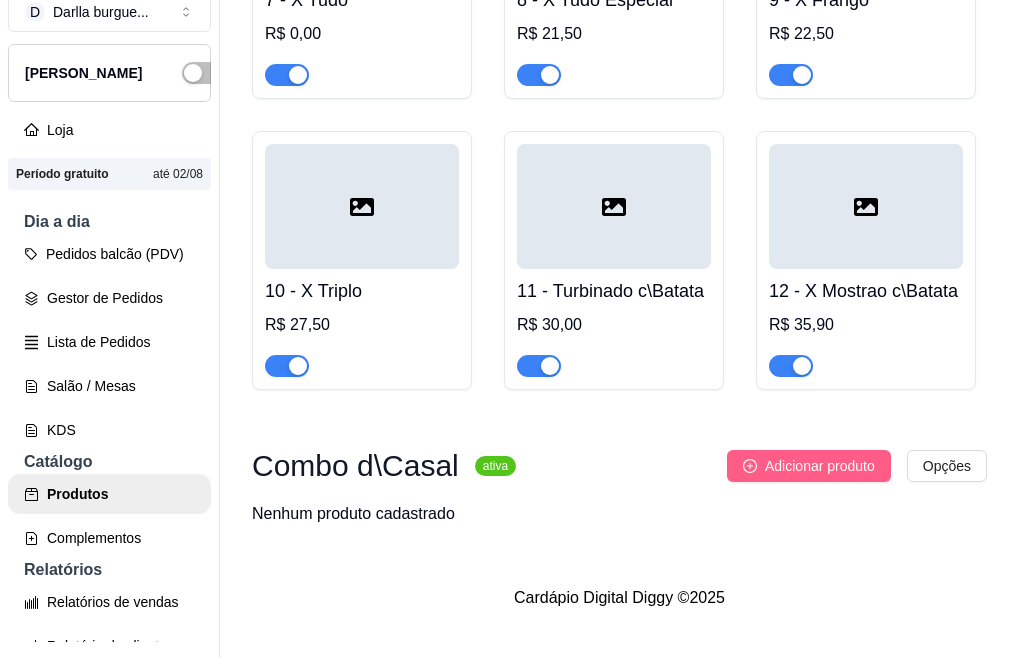 click on "Adicionar produto" at bounding box center [820, 466] 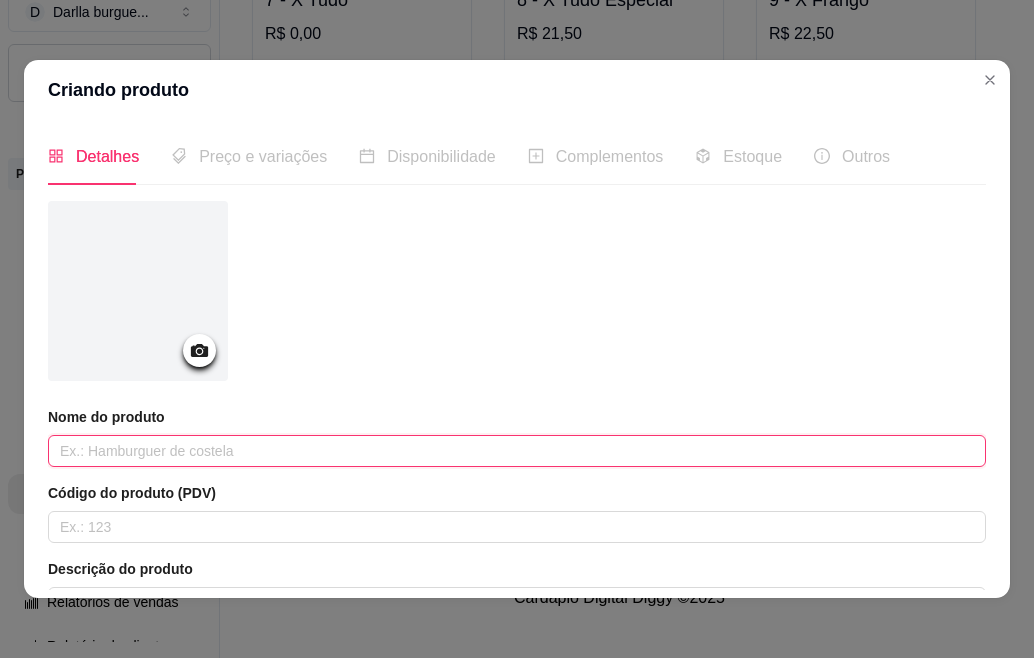 click at bounding box center (517, 451) 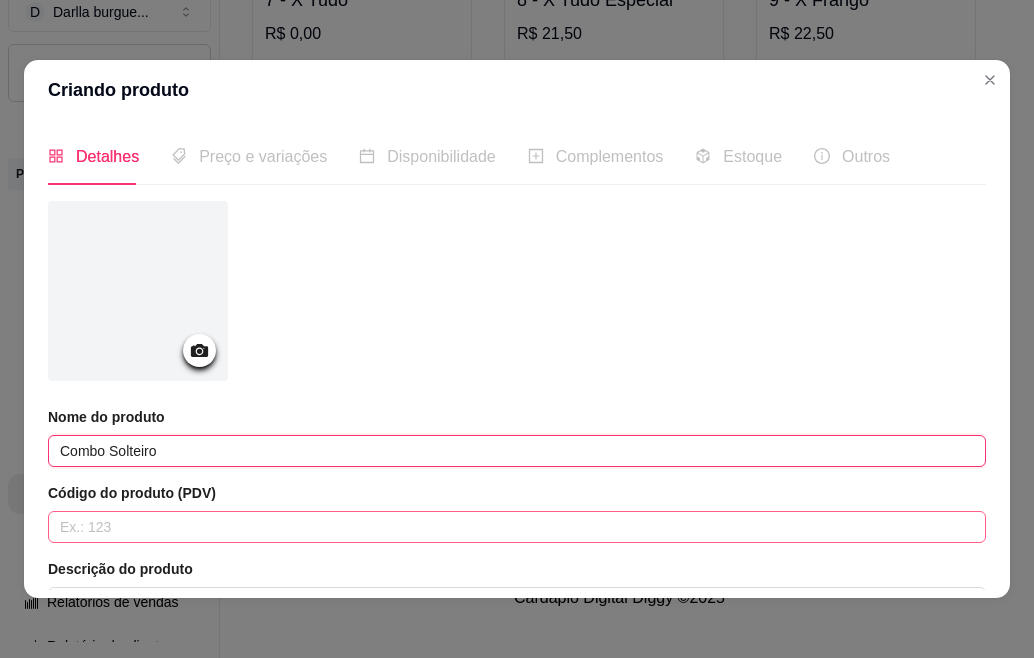 type on "Combo Solteiro" 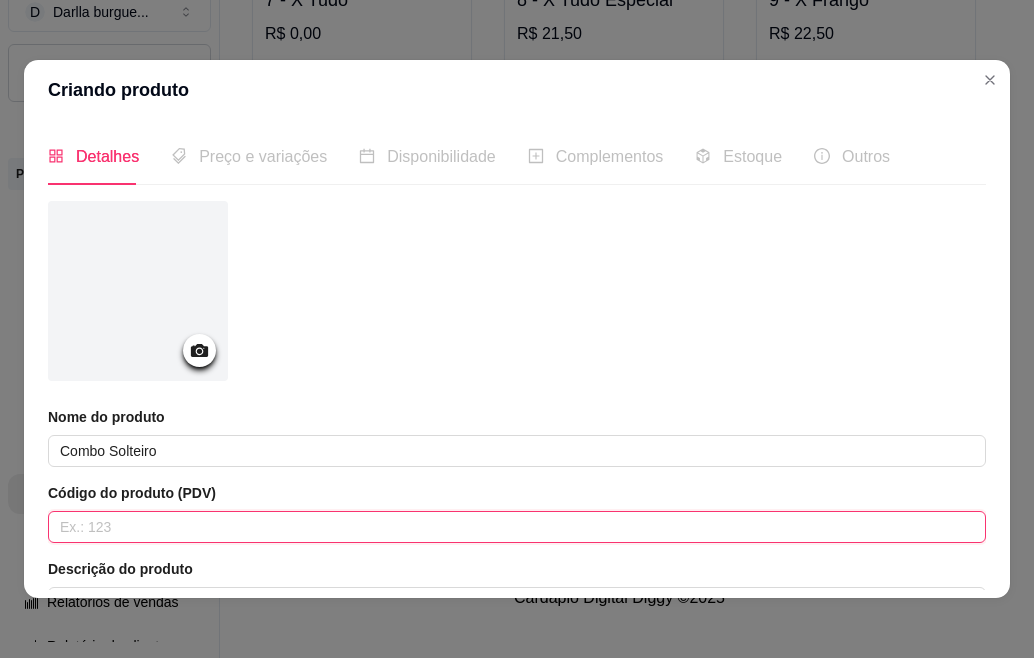 click at bounding box center [517, 527] 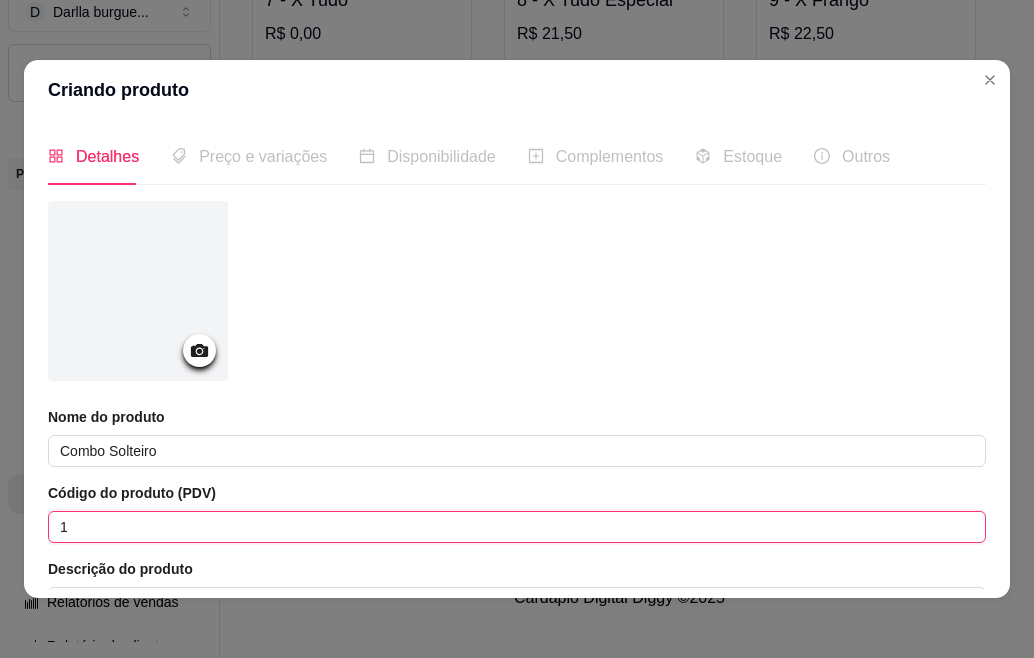 scroll, scrollTop: 374, scrollLeft: 0, axis: vertical 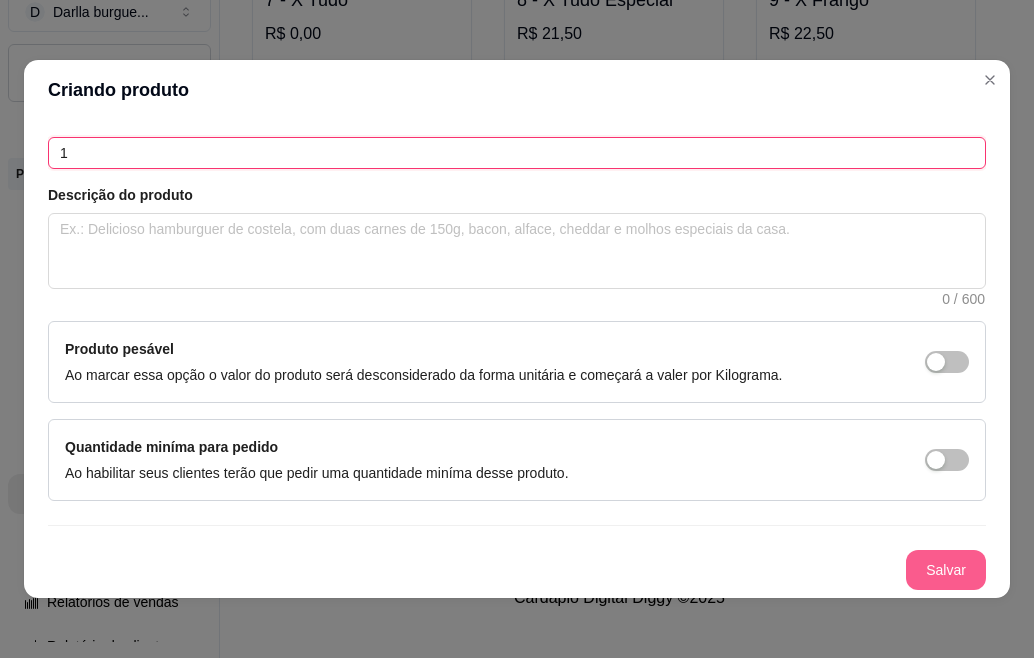 type on "1" 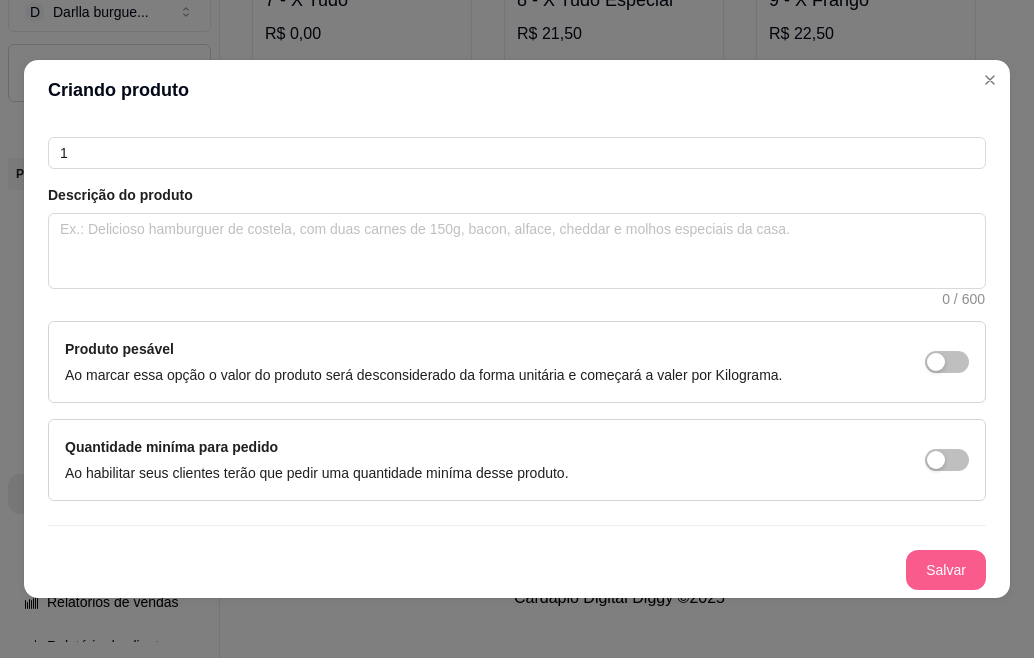 click on "Salvar" at bounding box center [946, 570] 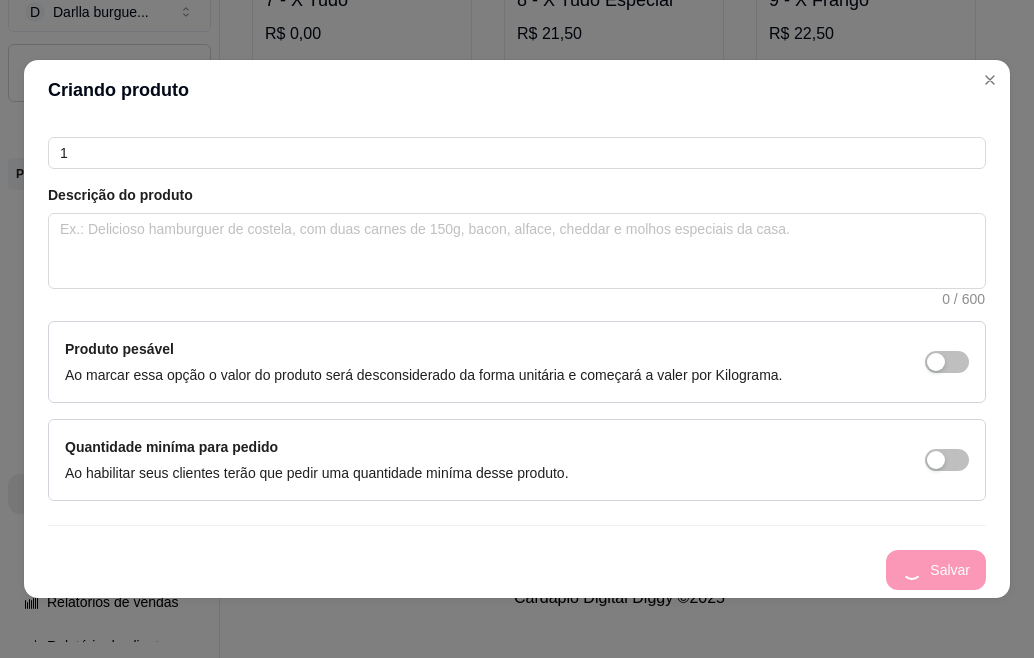 scroll, scrollTop: 0, scrollLeft: 0, axis: both 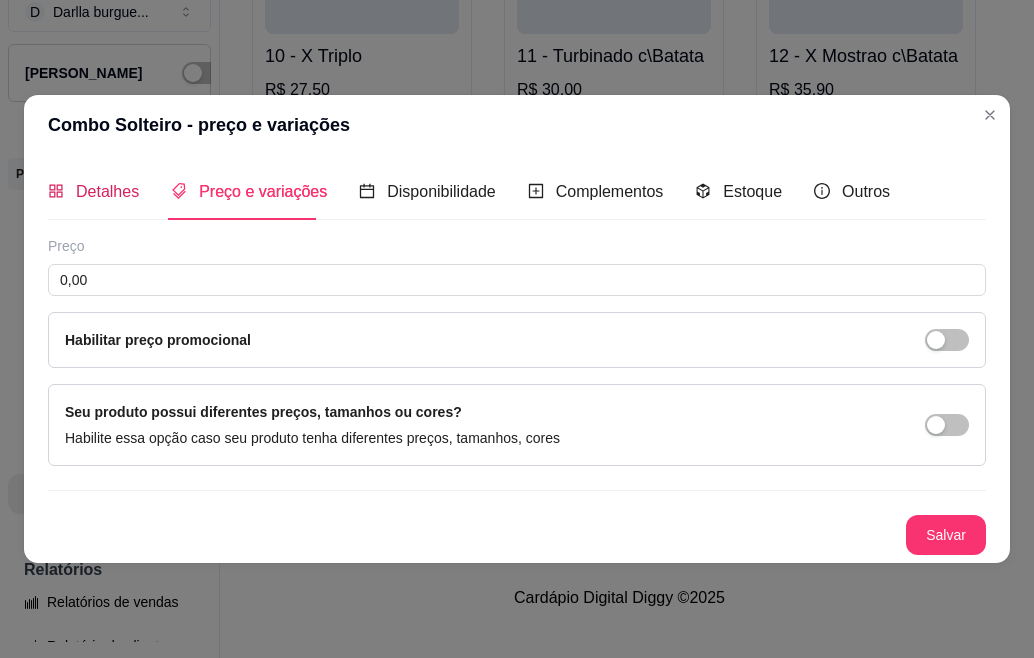 click on "Detalhes" at bounding box center (107, 191) 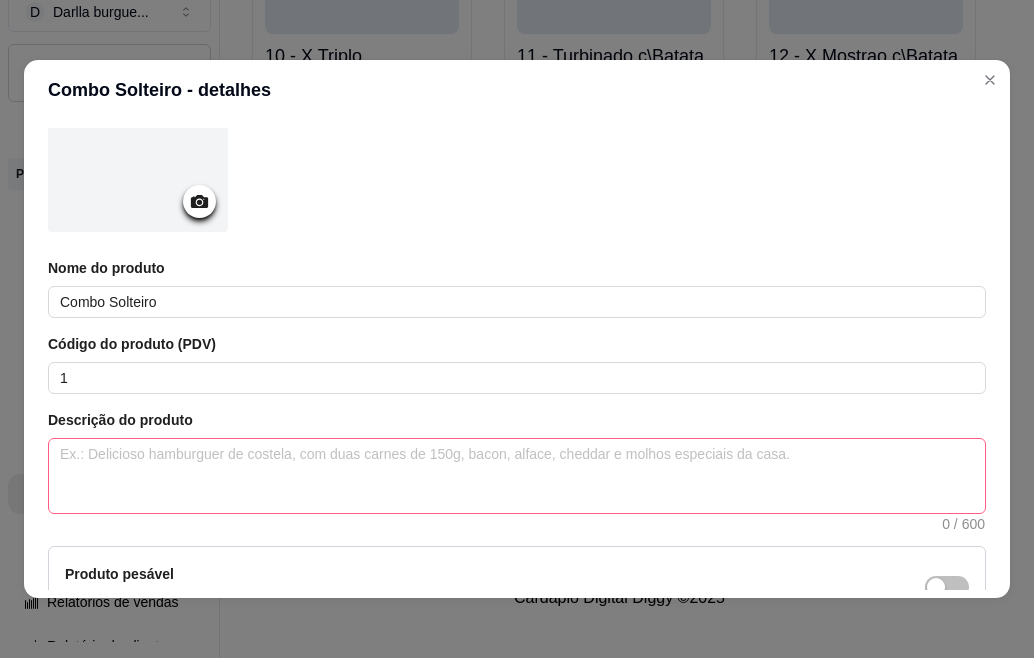 scroll, scrollTop: 191, scrollLeft: 0, axis: vertical 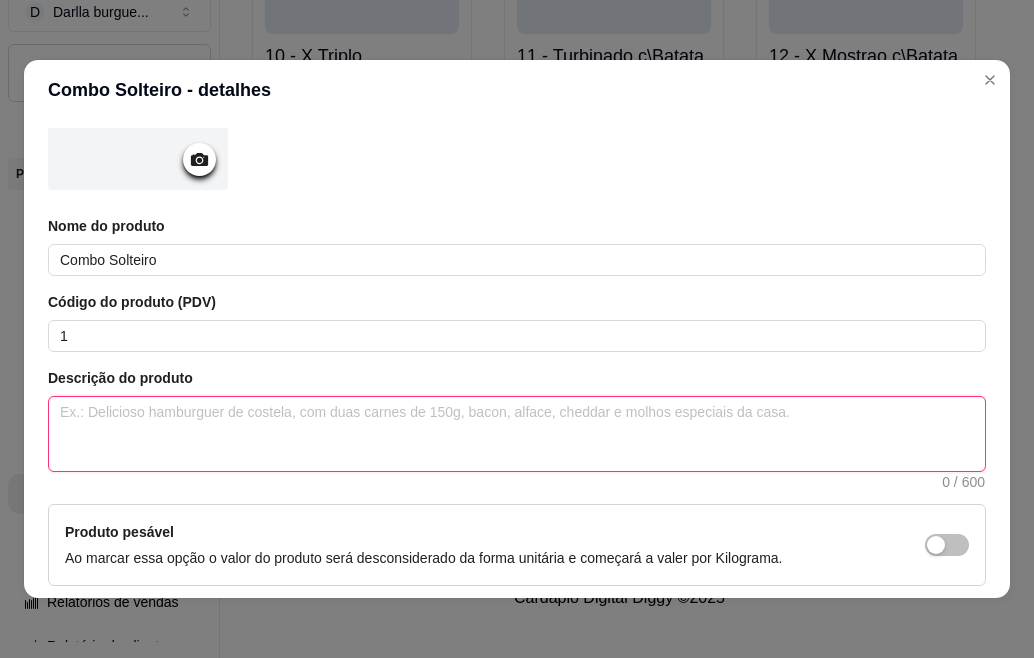 click at bounding box center (517, 434) 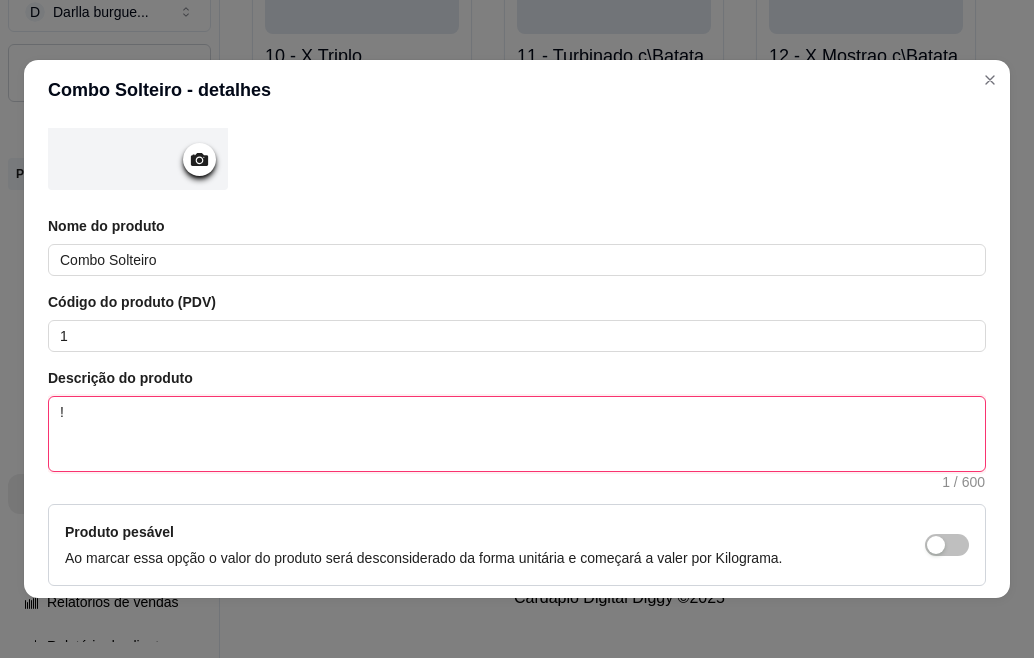 type 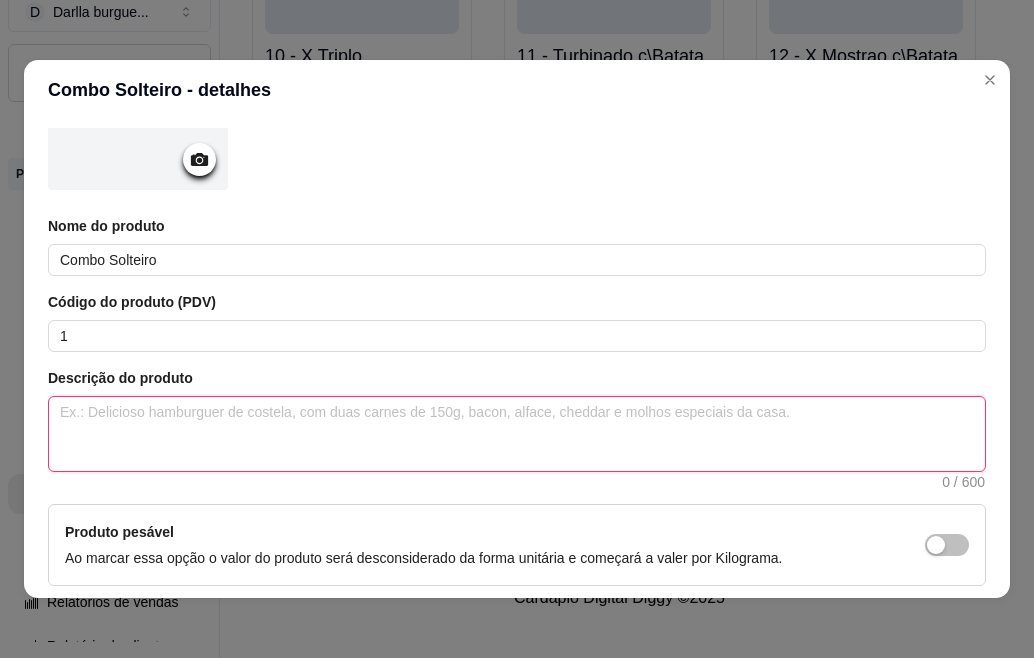 type 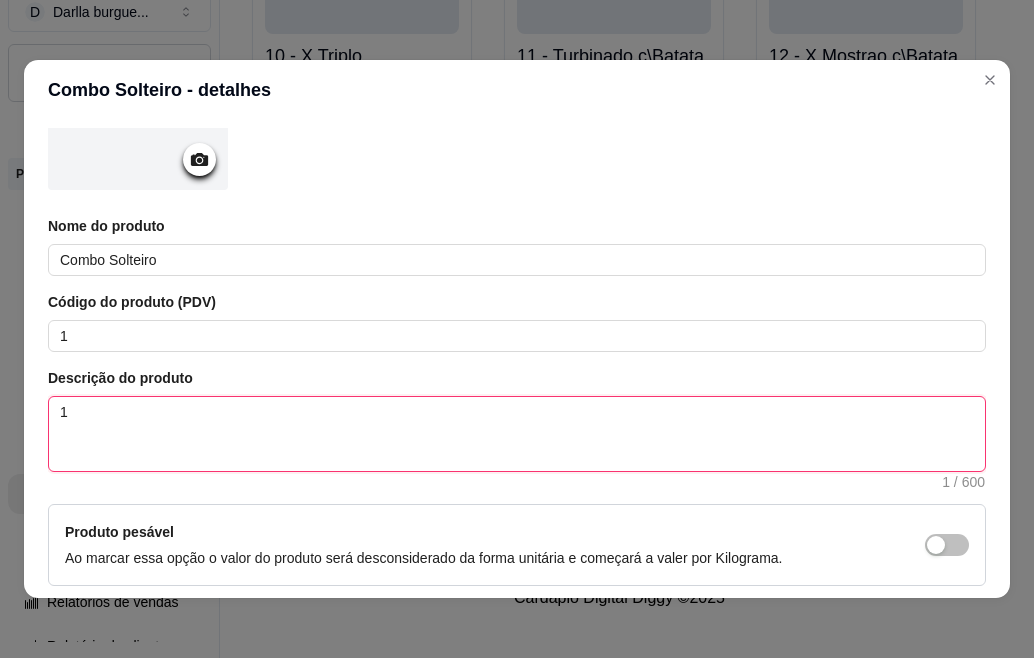 type 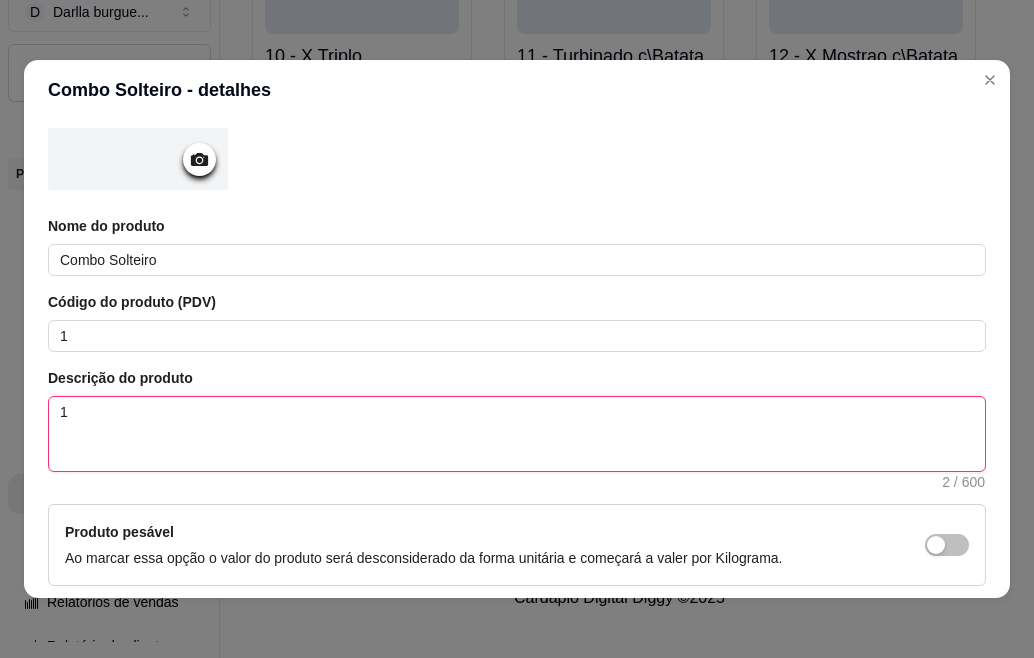 type on "1 X" 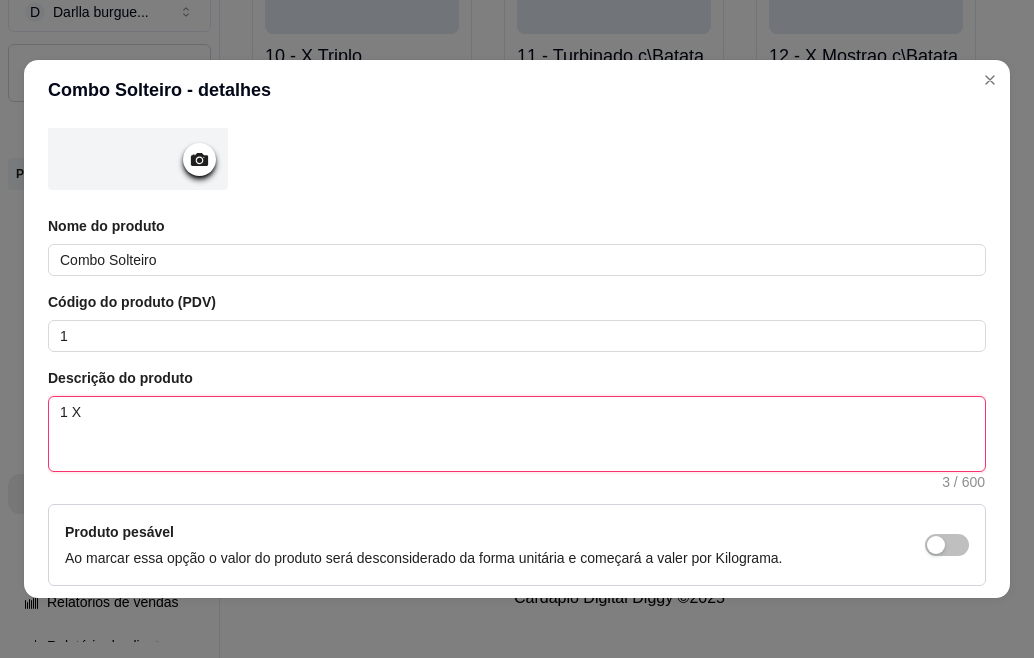 type 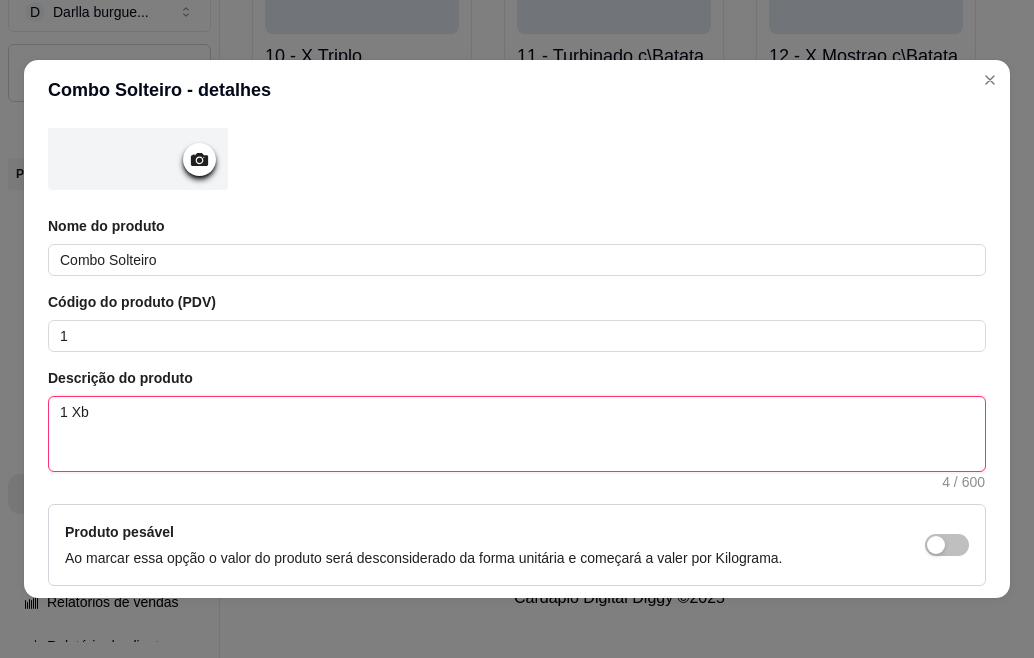 type 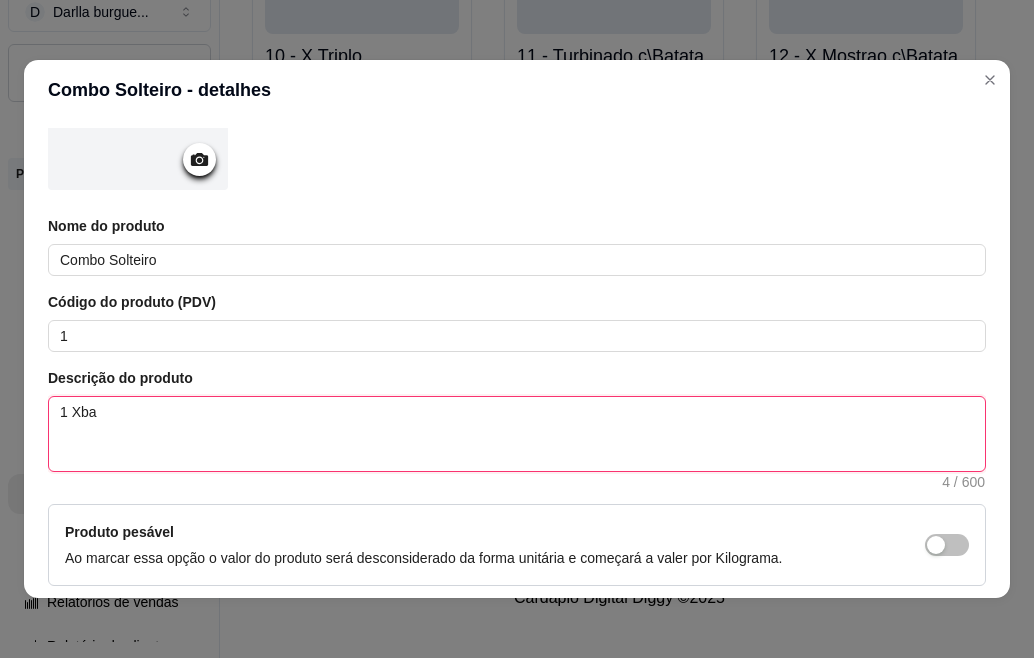 type on "1 Xbac" 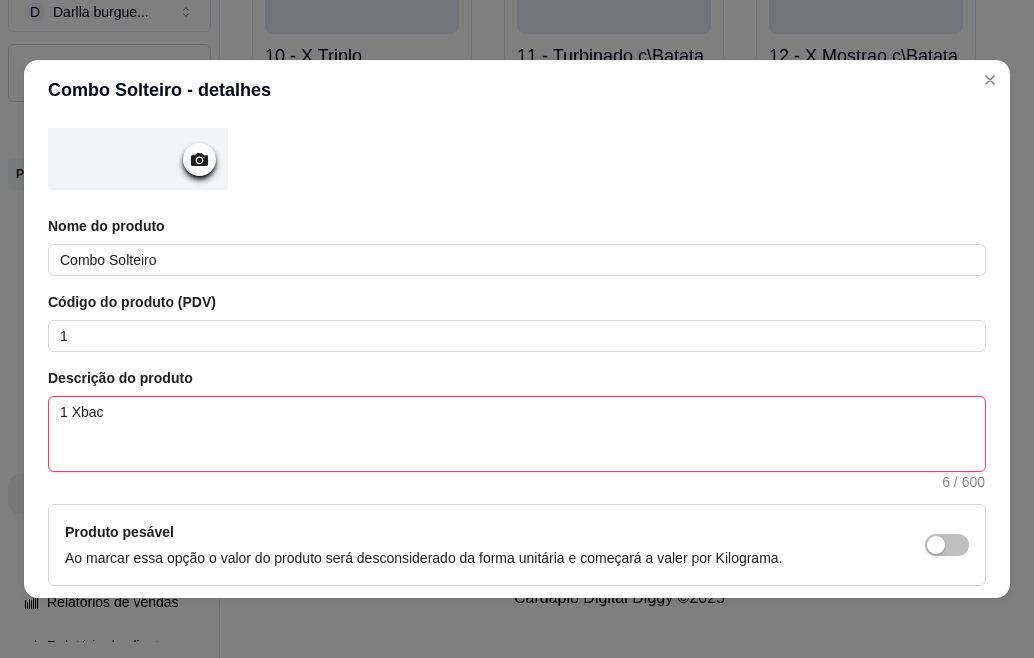 type 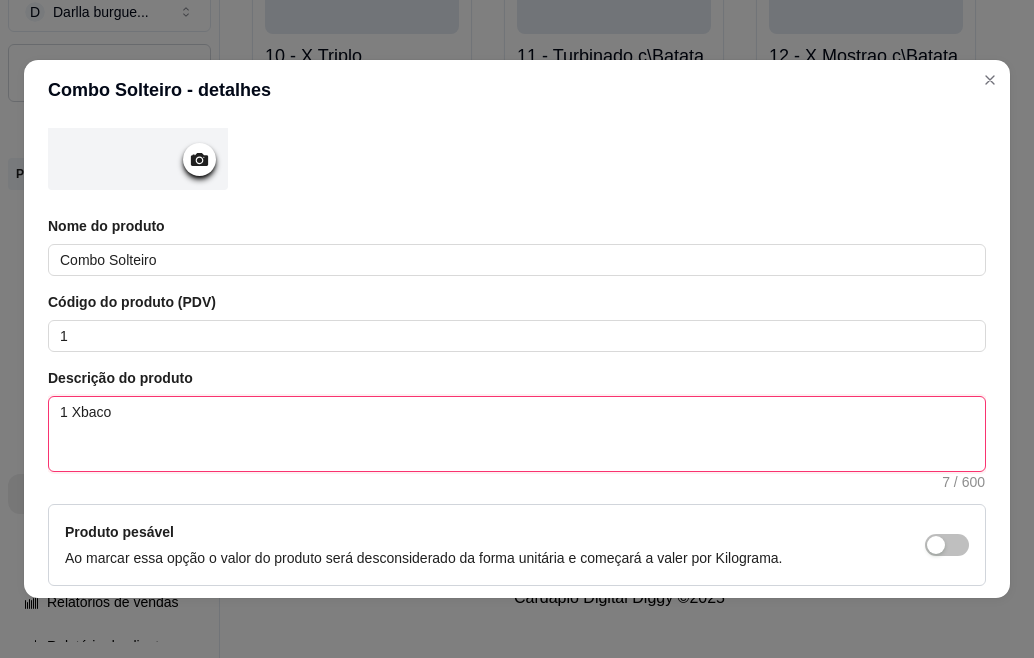 type 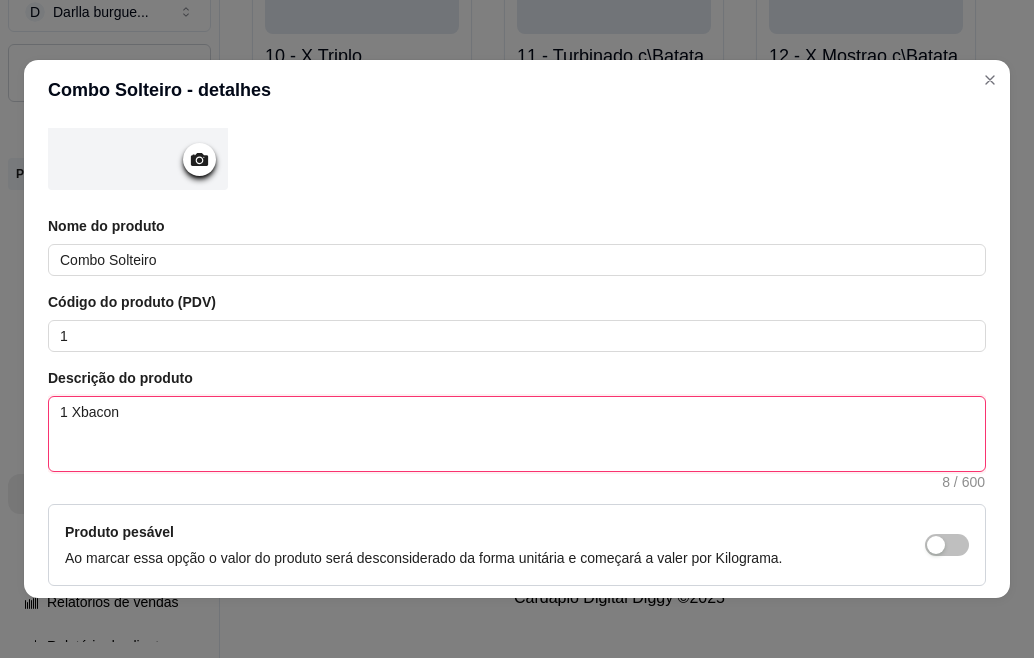 type 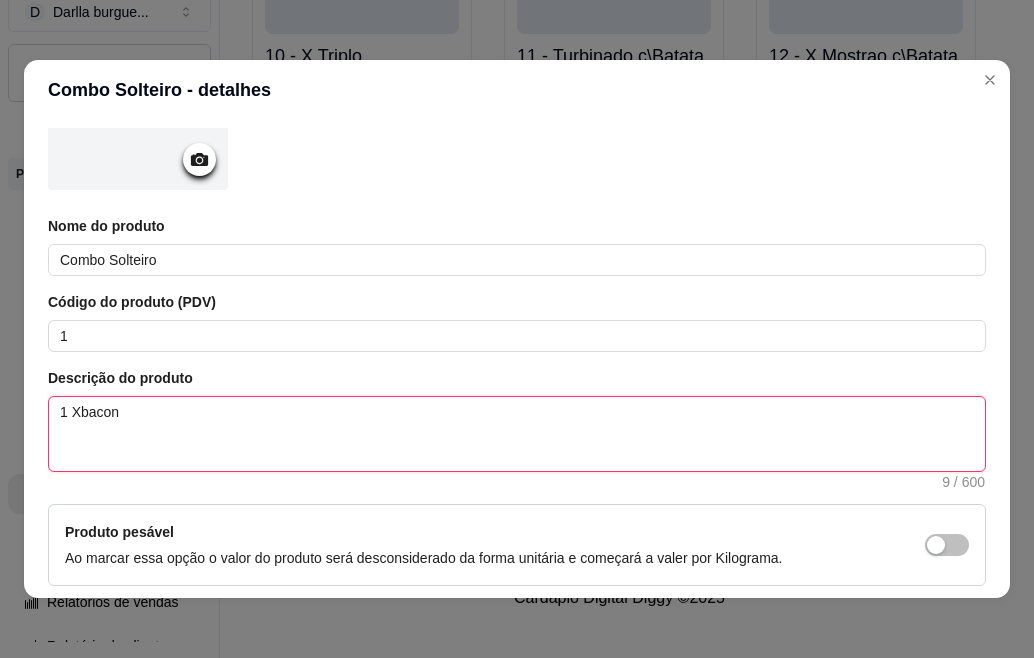 click on "1 Xbacon" at bounding box center (517, 434) 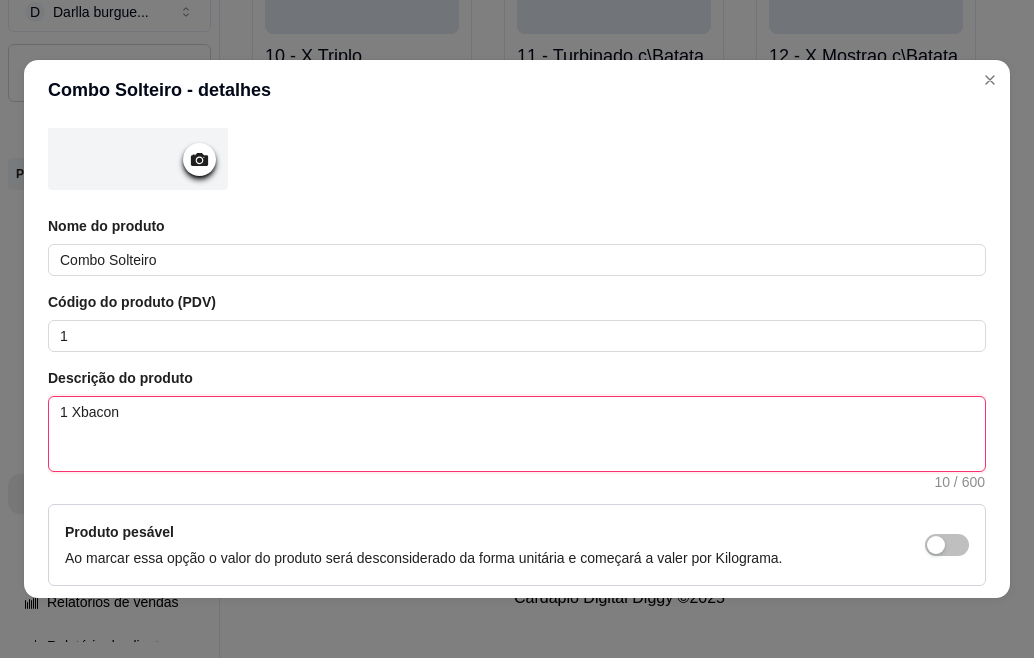 click on "1 Xbacon" at bounding box center [517, 434] 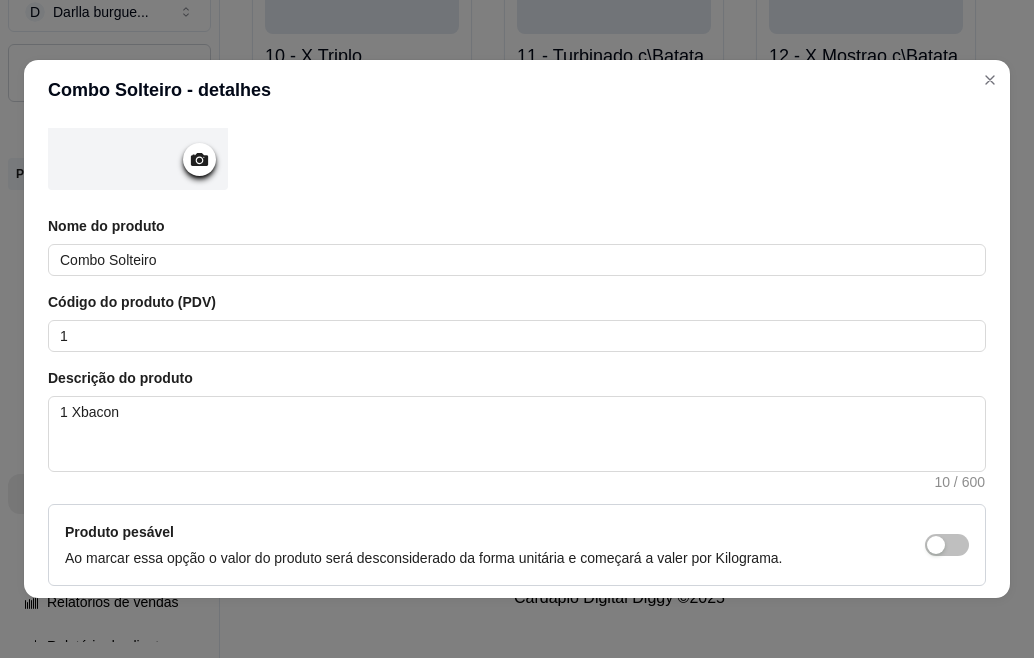 click on "Detalhes Preço e variações Disponibilidade Complementos Estoque Outros Nome do produto Combo Solteiro Código do produto (PDV) 1 Descrição do produto 1 Xbacon   10 / 600 Produto pesável Ao marcar essa opção o valor do produto será desconsiderado da forma unitária e começará a valer por Kilograma. Quantidade miníma para pedido Ao habilitar seus clientes terão que pedir uma quantidade miníma desse produto. Copiar link do produto Deletar produto Salvar Preço  0,00 Habilitar preço promocional Seu produto possui diferentes preços, tamanhos ou cores? Habilite essa opção caso seu produto tenha diferentes preços, tamanhos, cores Salvar" at bounding box center (517, 359) 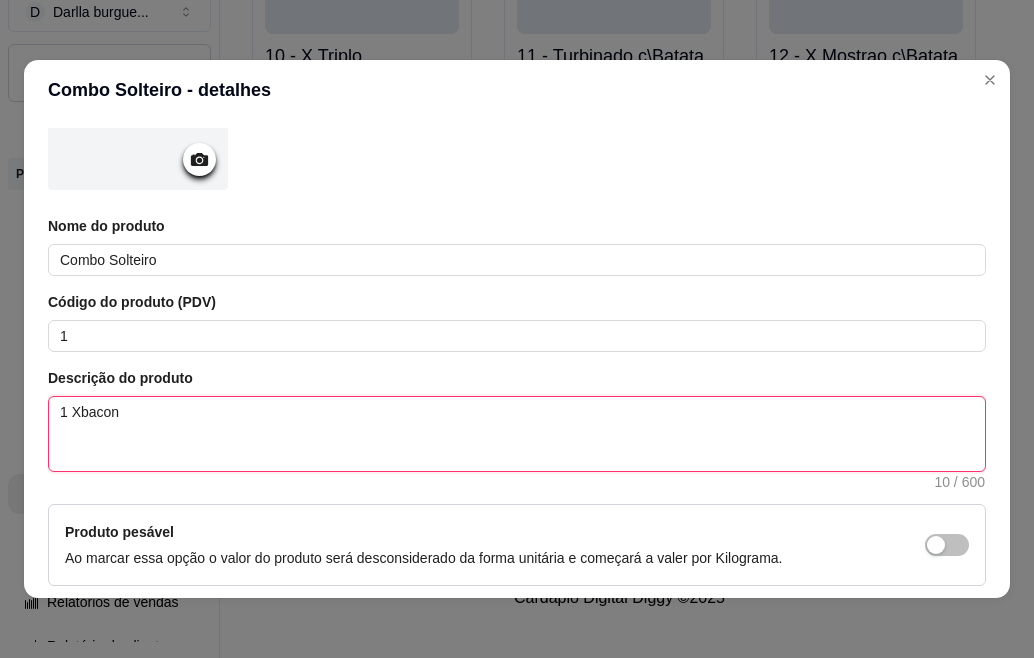 drag, startPoint x: 53, startPoint y: 430, endPoint x: 66, endPoint y: 437, distance: 14.764823 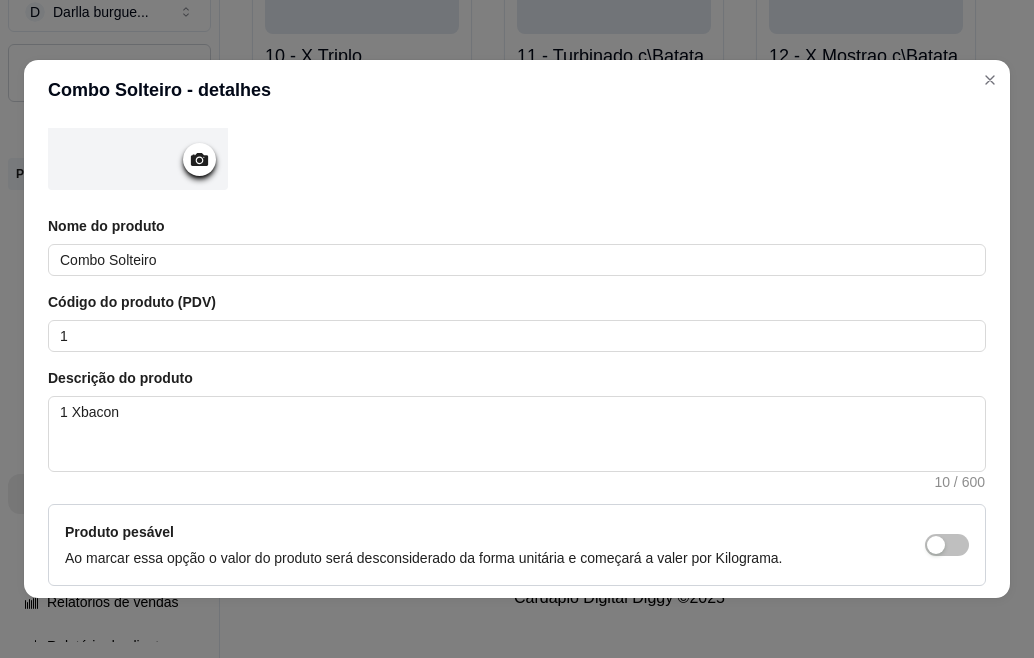 click on "Nome do produto Combo Solteiro Código do produto (PDV) 1 Descrição do produto 1 Xbacon   10 / 600 Produto pesável Ao marcar essa opção o valor do produto será desconsiderado da forma unitária e começará a valer por Kilograma. Quantidade miníma para pedido Ao habilitar seus clientes terão que pedir uma quantidade miníma desse produto." at bounding box center (517, 450) 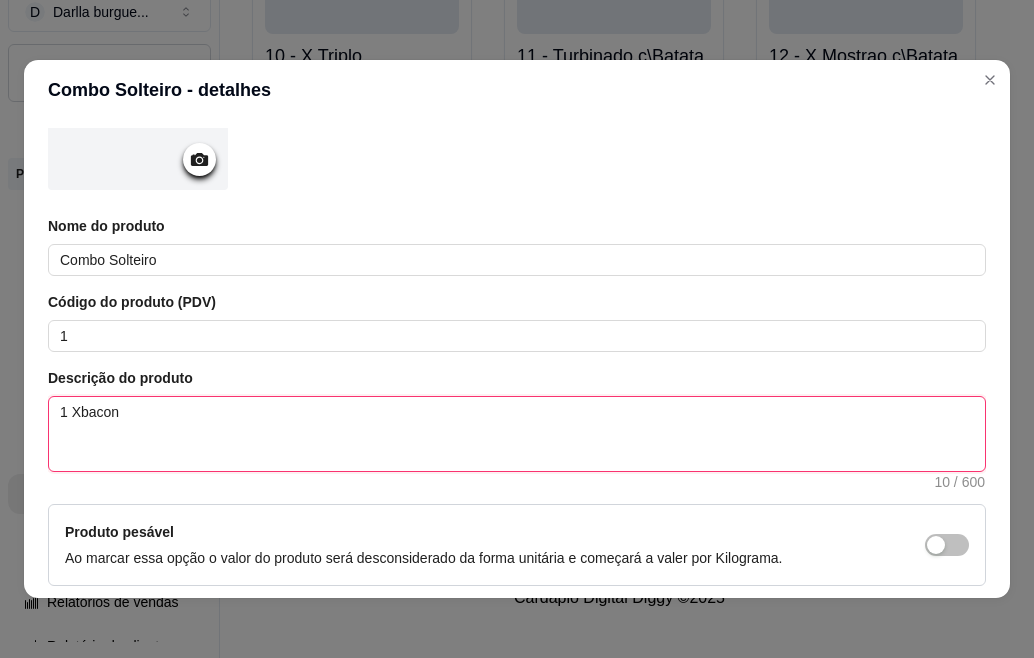 click on "1 Xbacon" at bounding box center (517, 434) 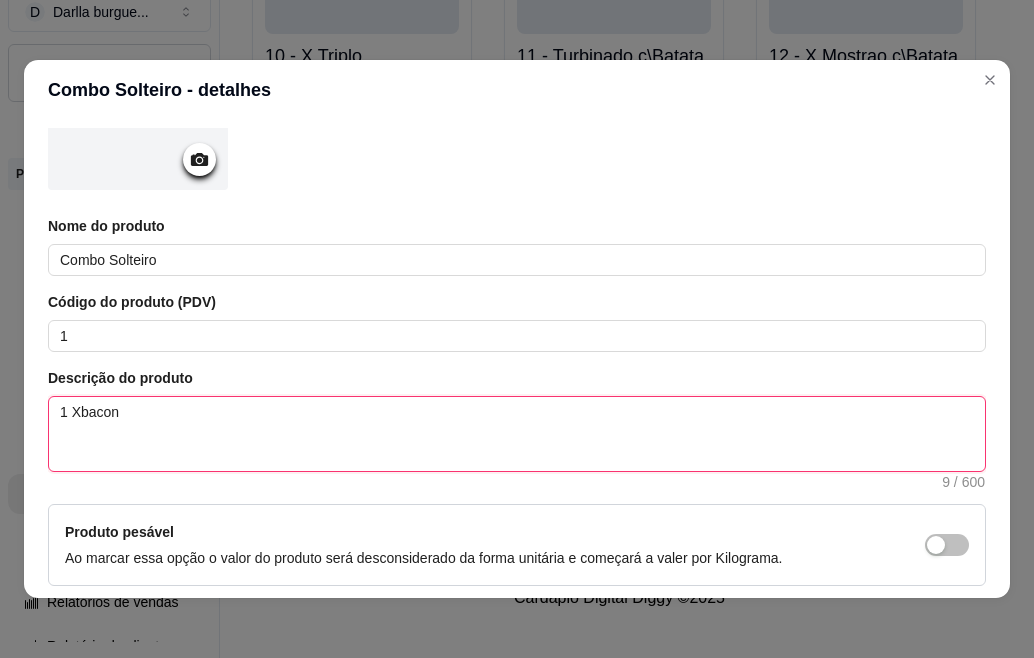 type 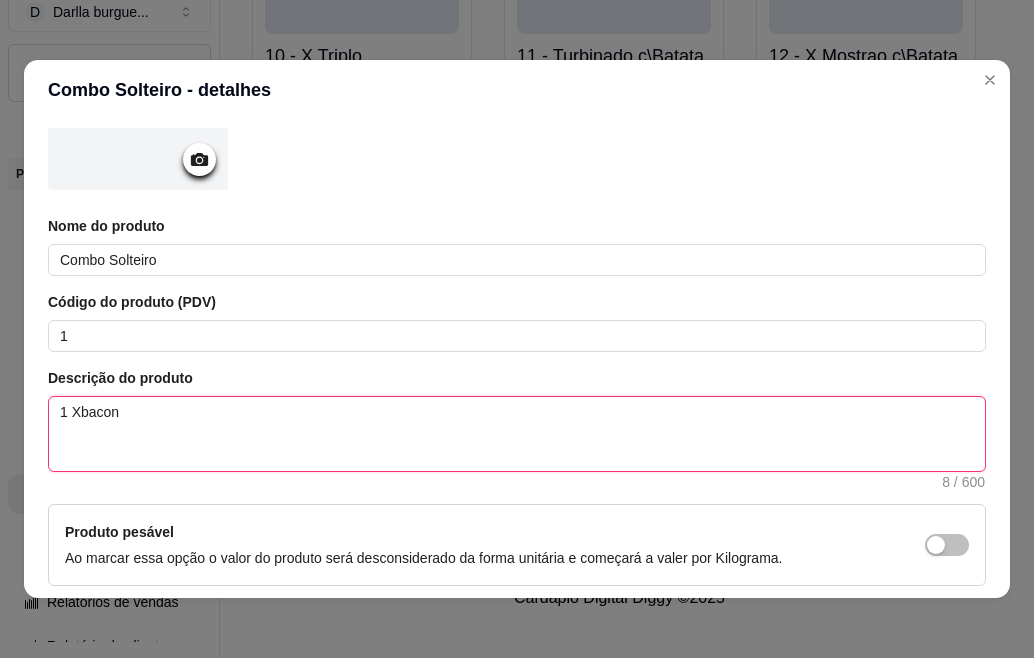 type 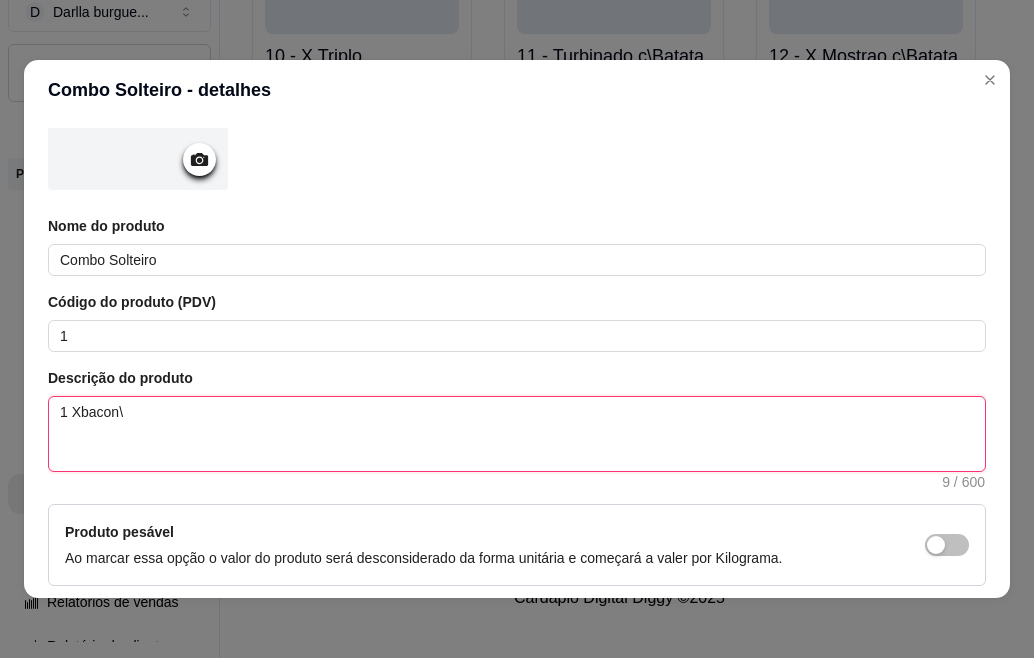 type 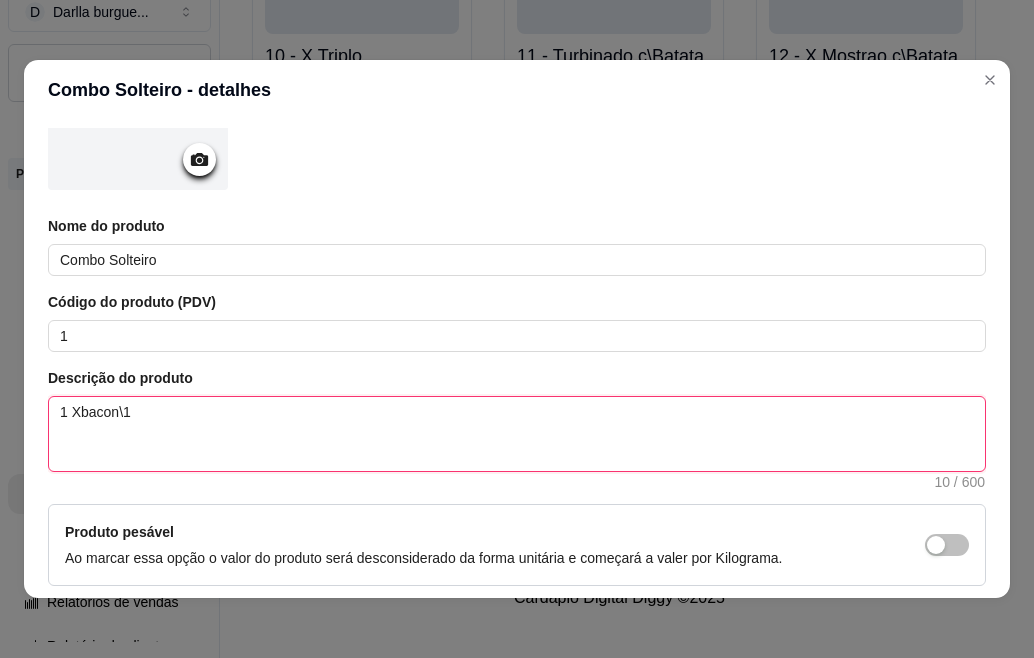 type 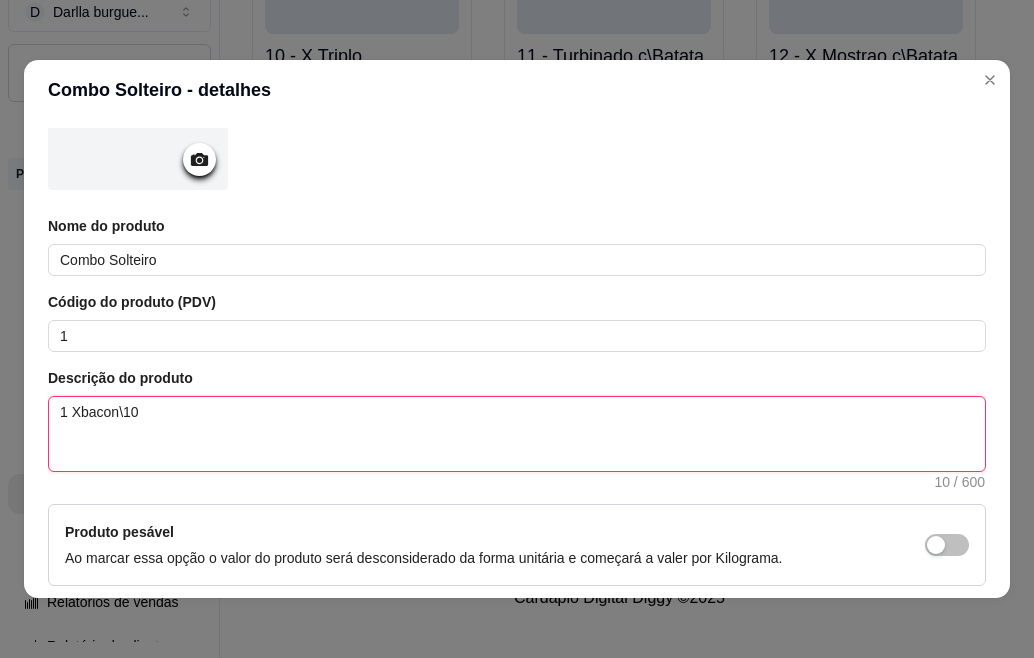 type 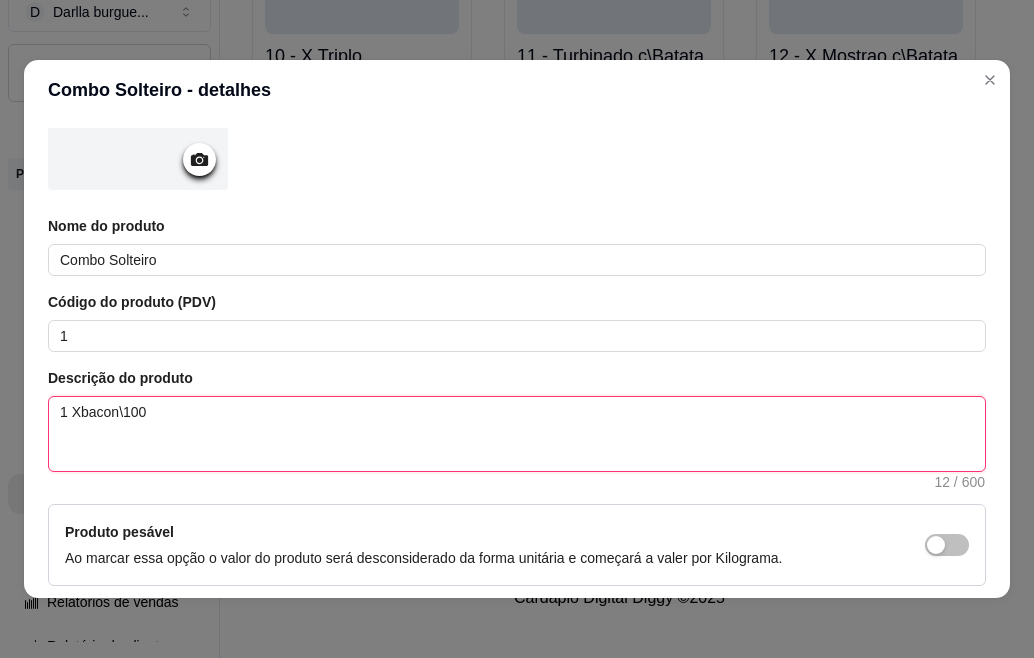 type 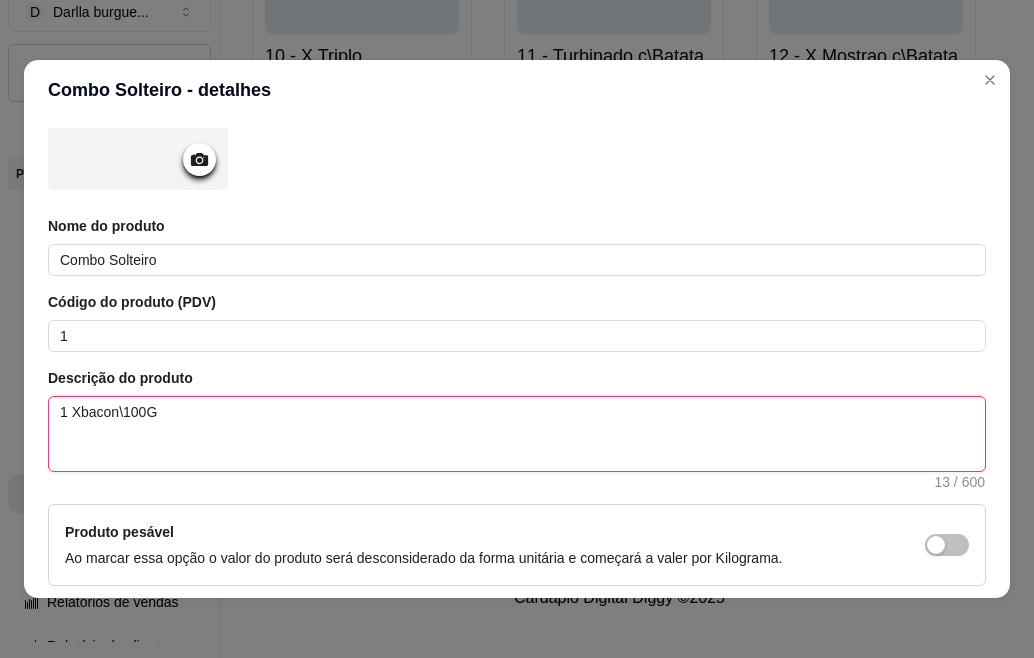 type 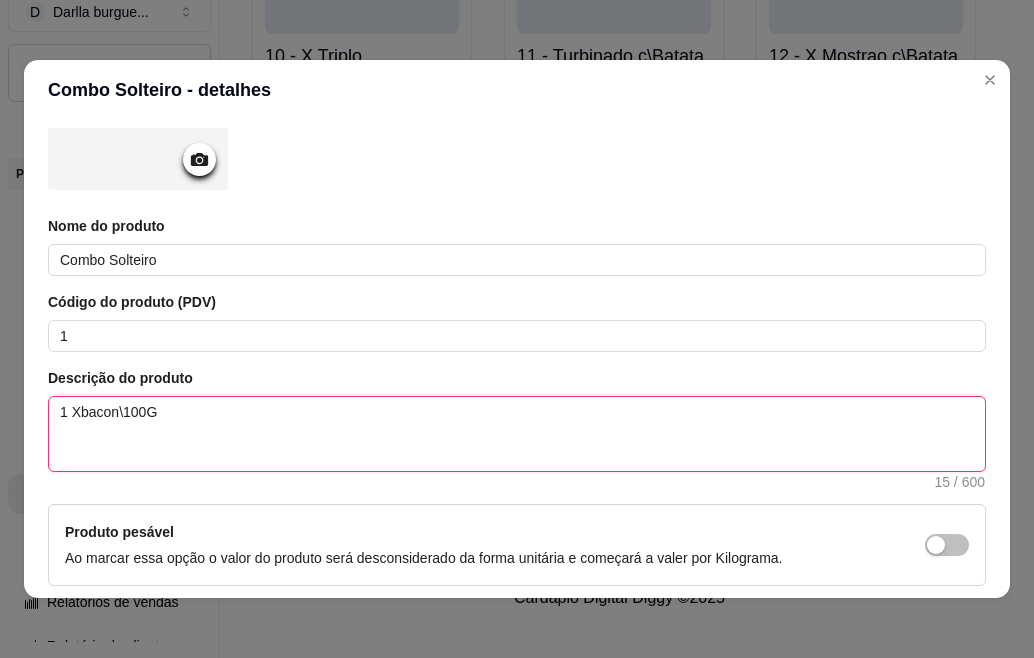 type 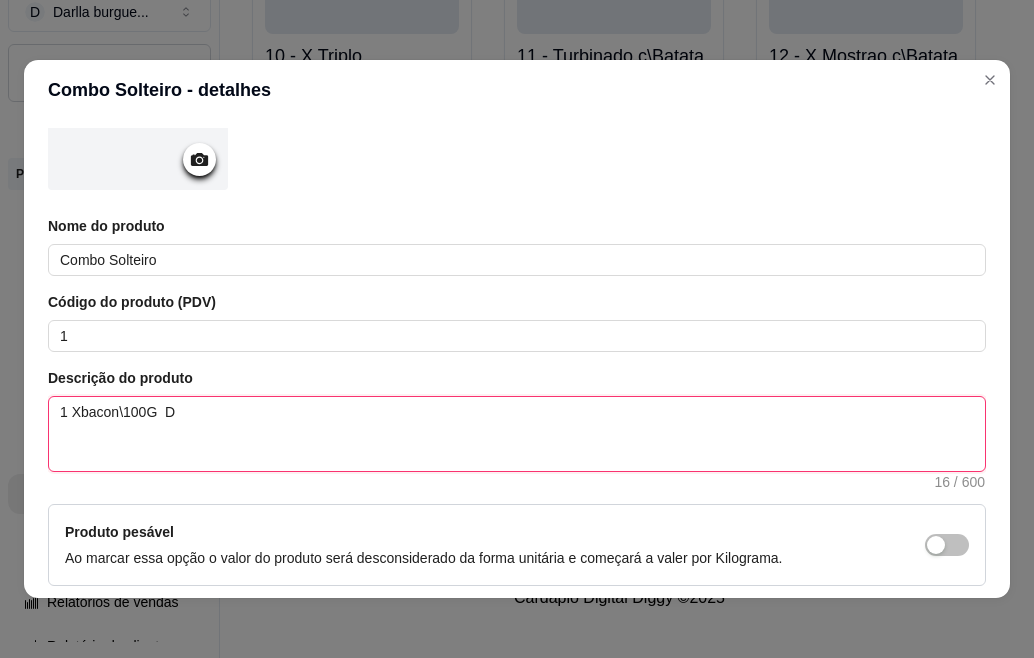 type on "1 Xbacon\100G  DE" 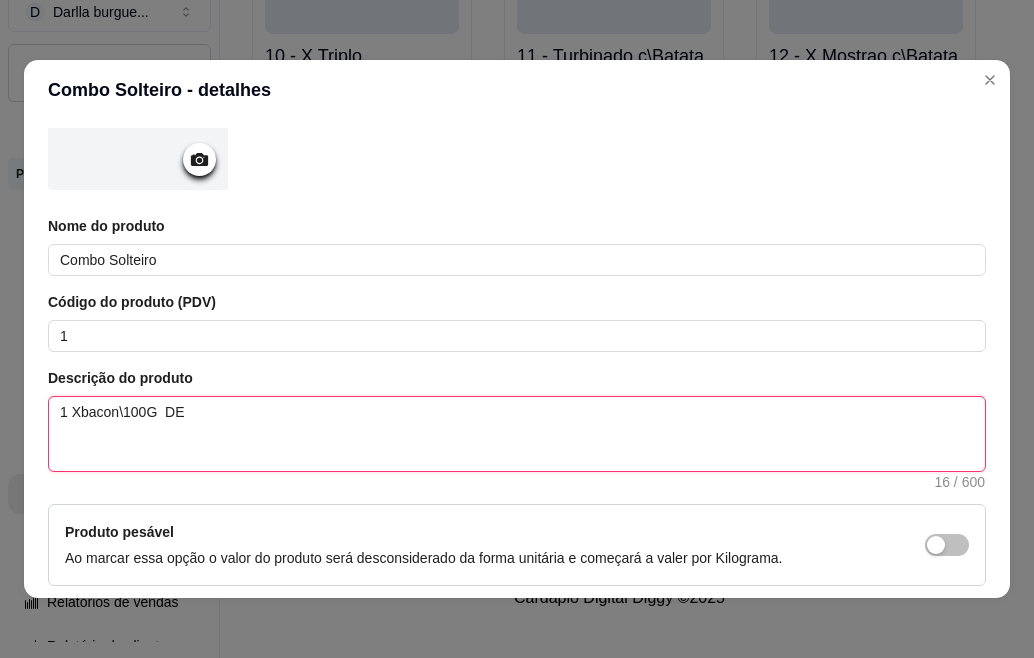 type 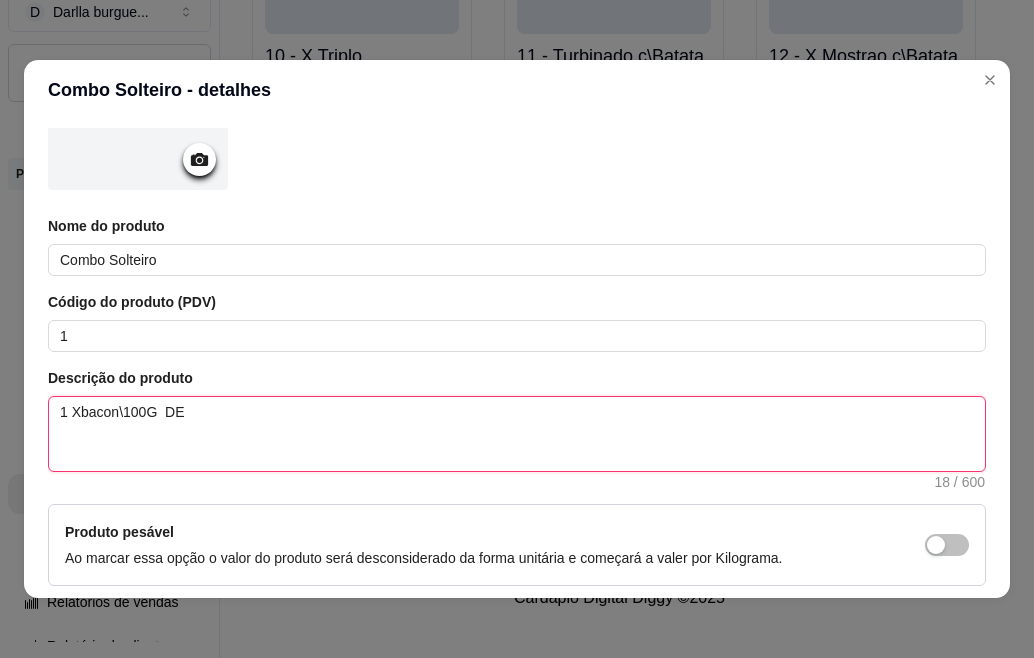 type 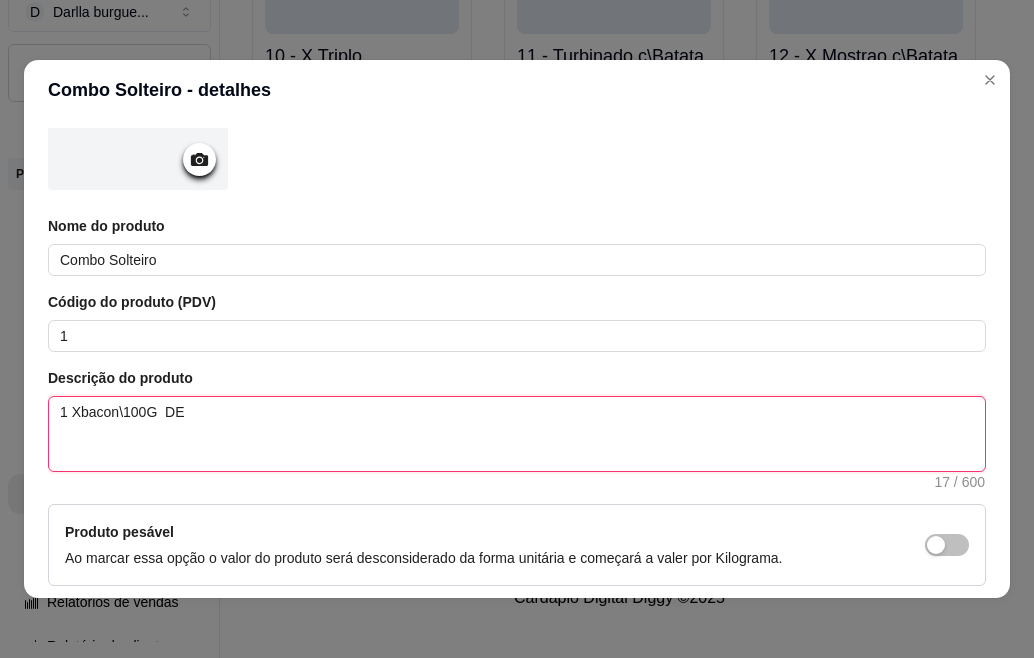type 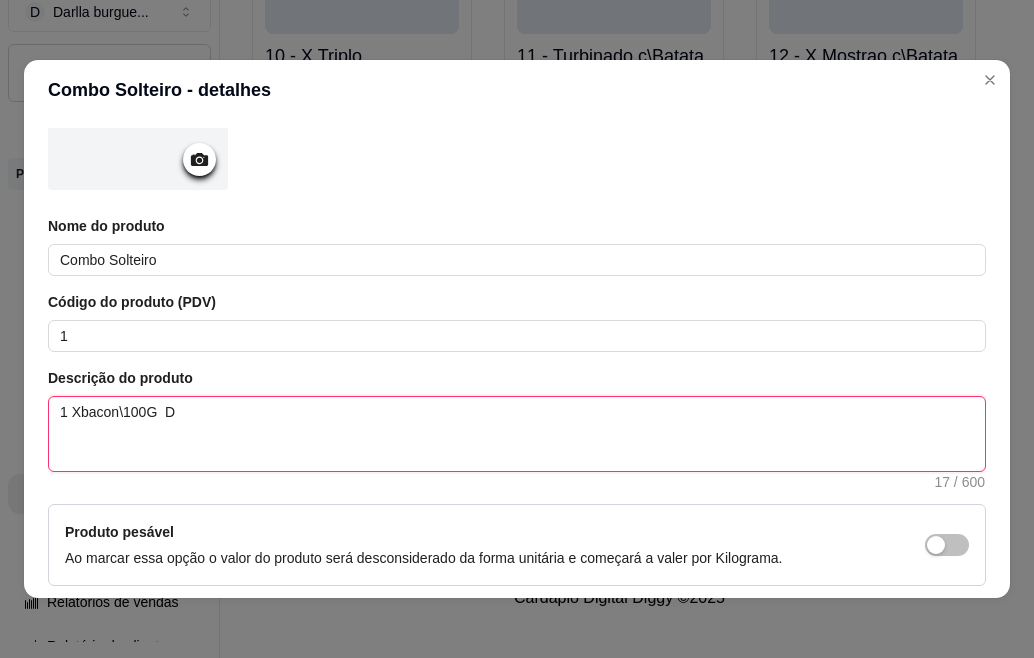 type 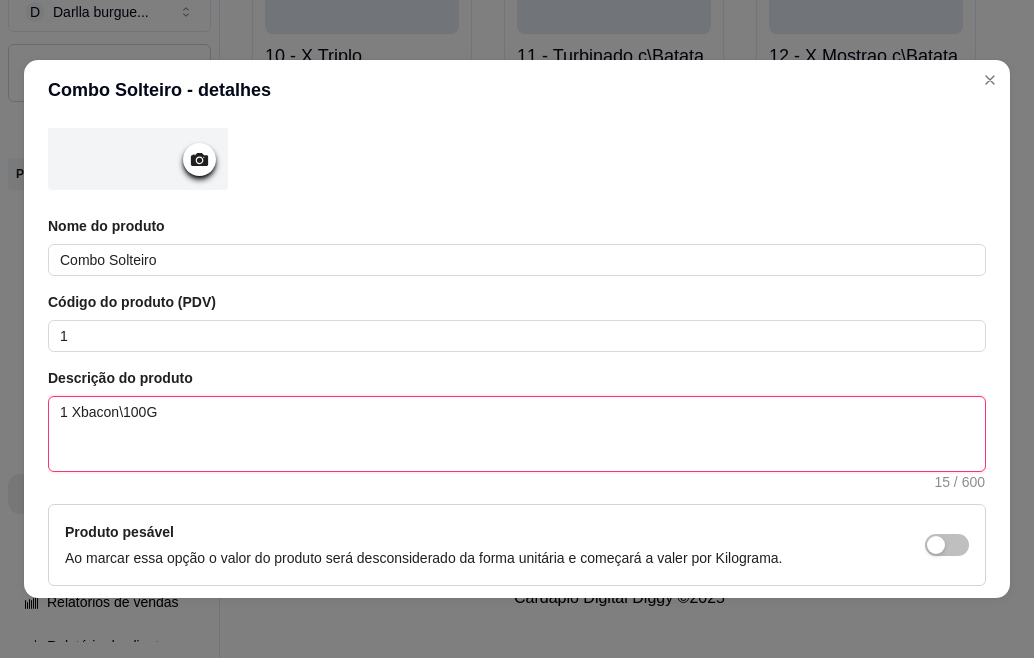 type 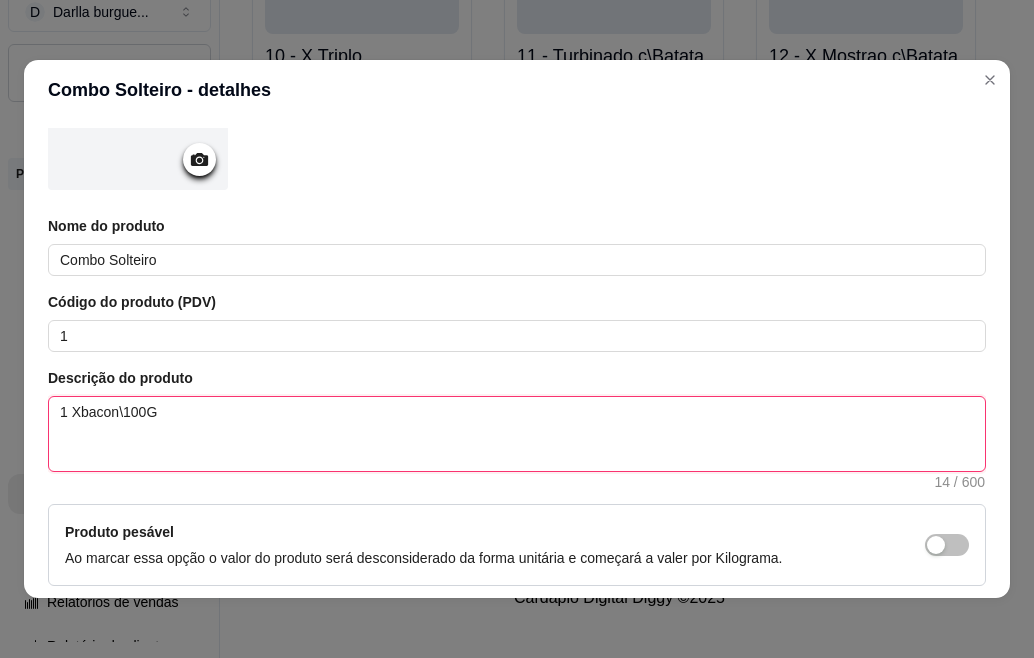 type 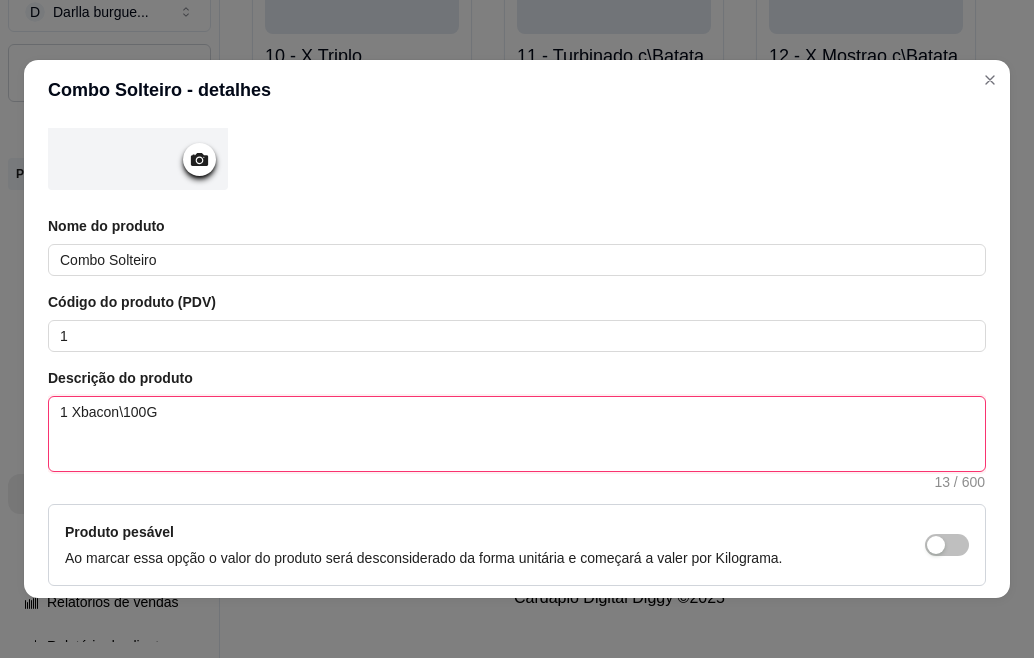type 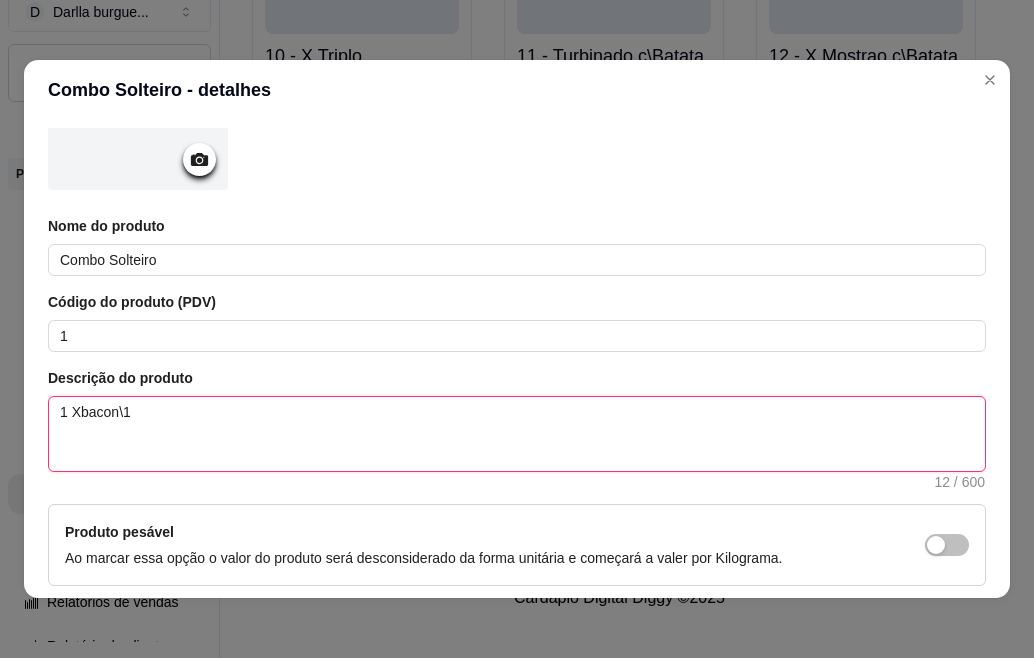 type on "1 Xbacon\" 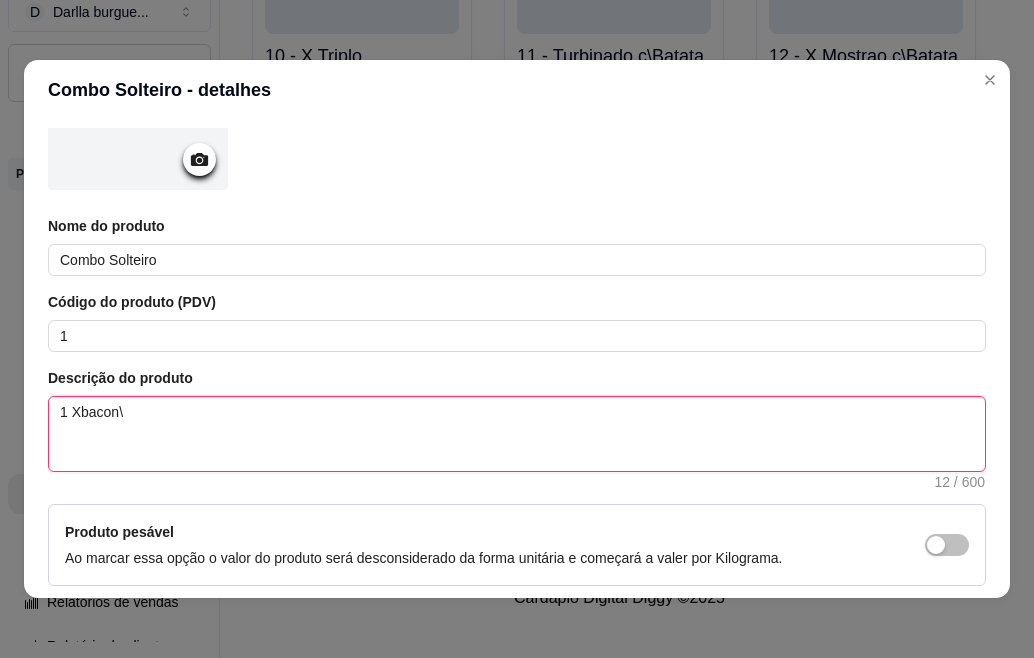 type 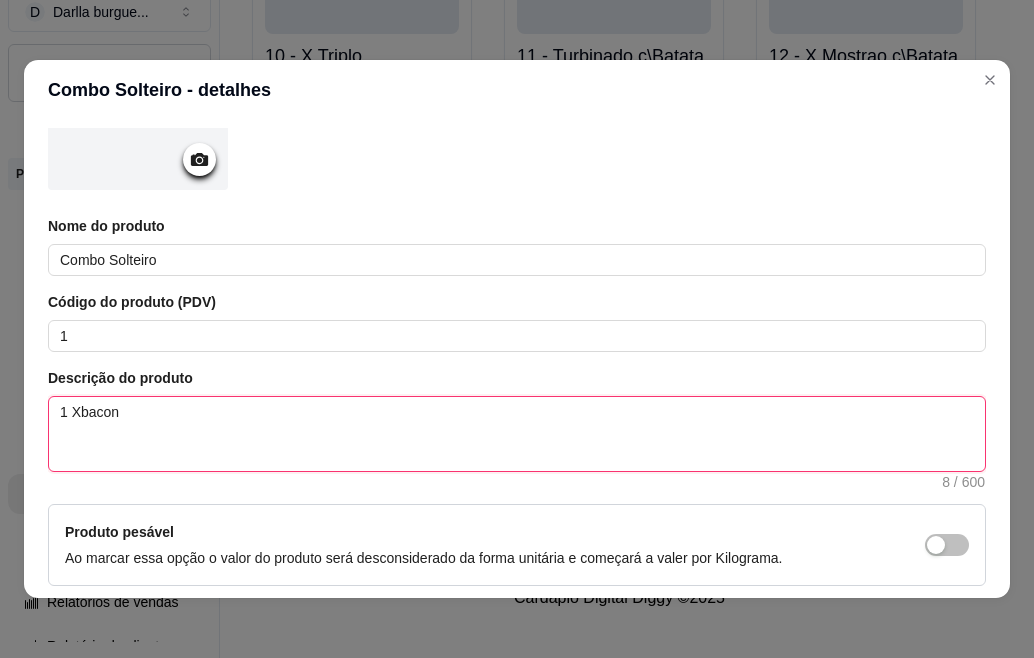type 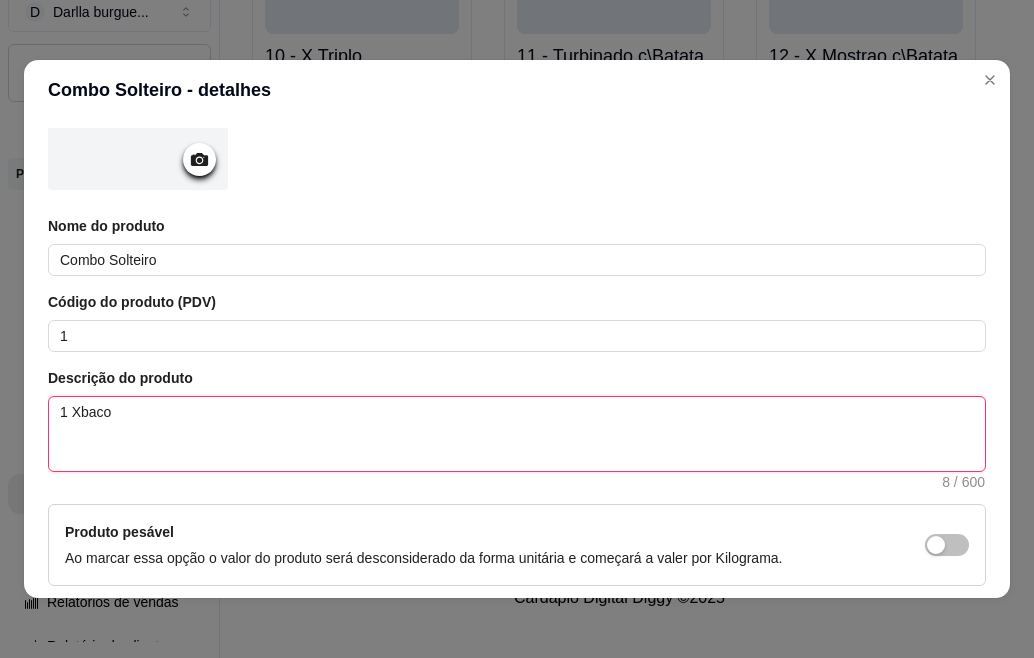 type 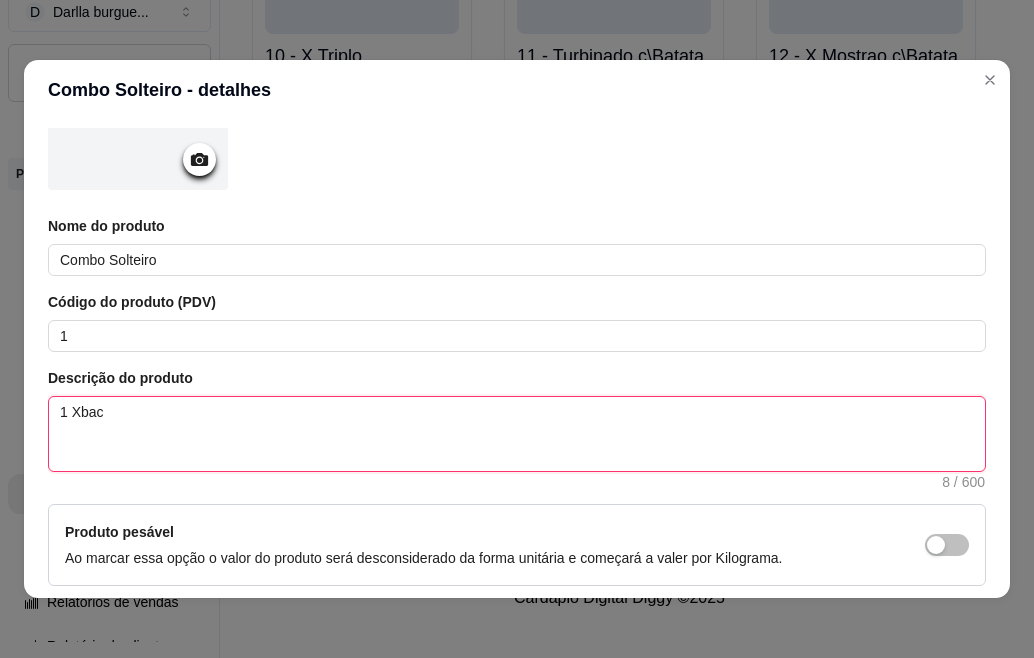 type 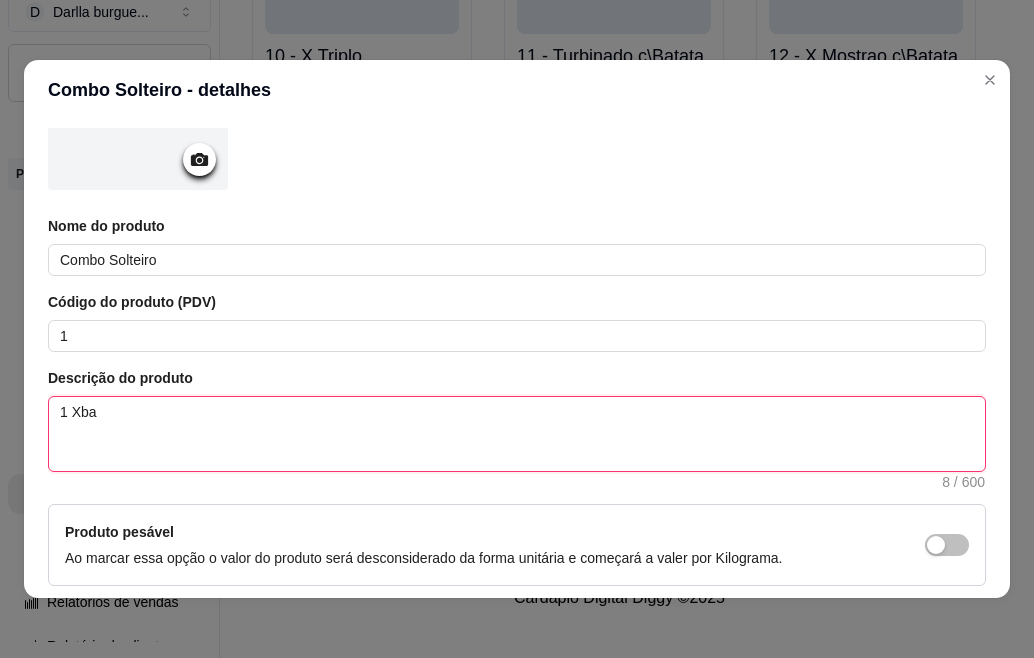 type 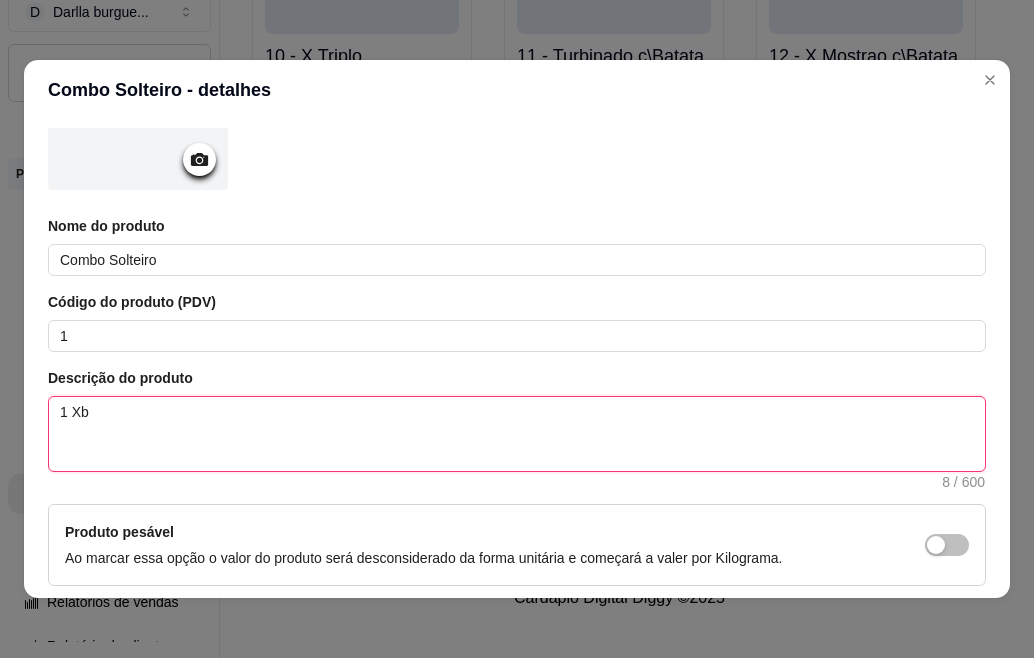type 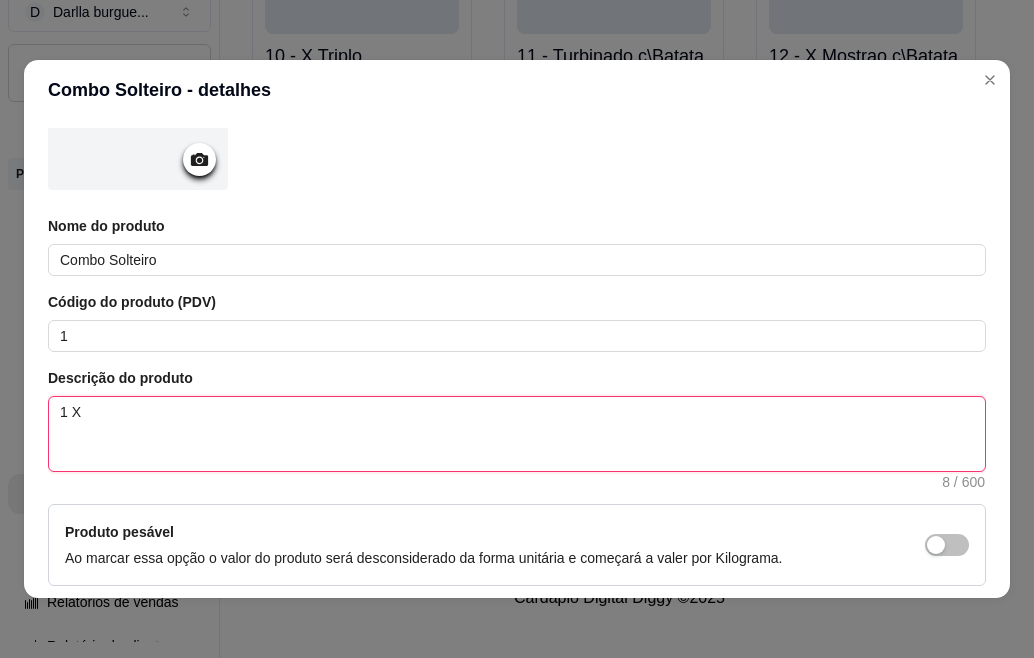 type 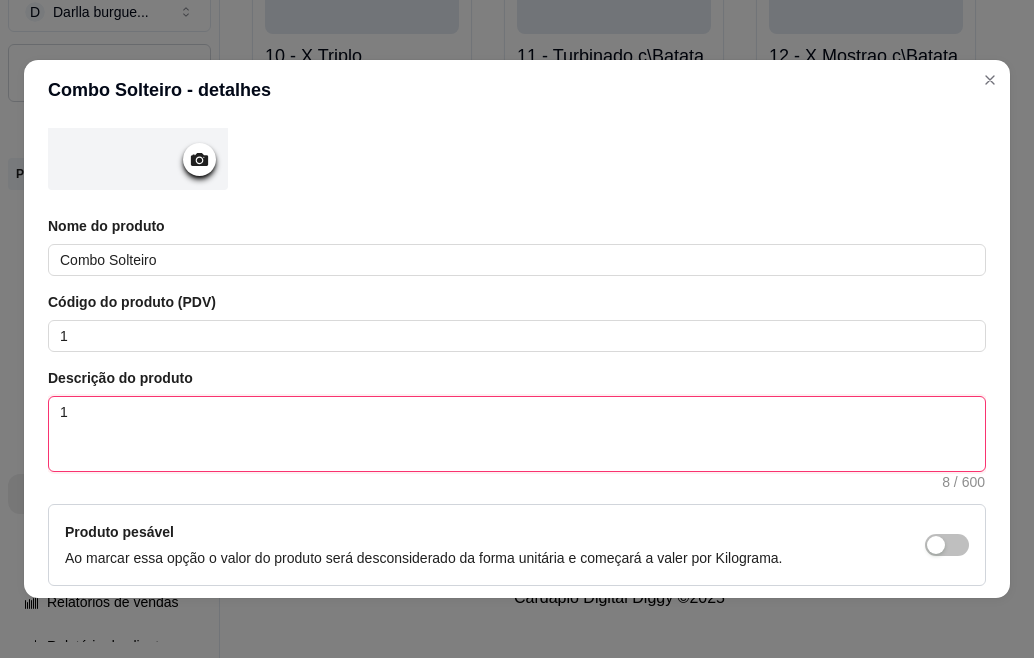 type on "1" 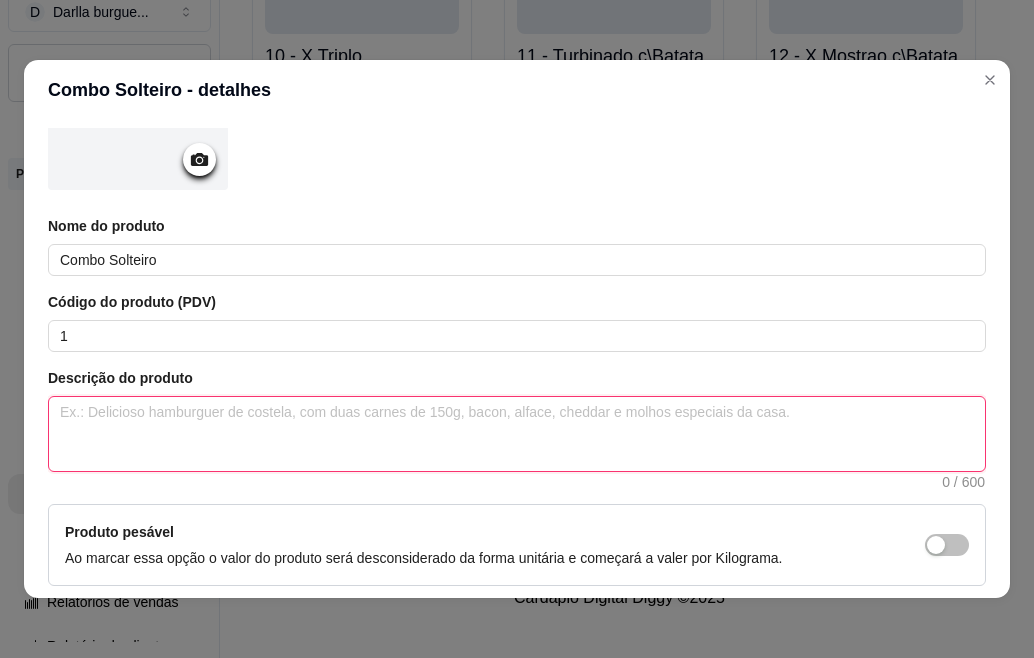 type 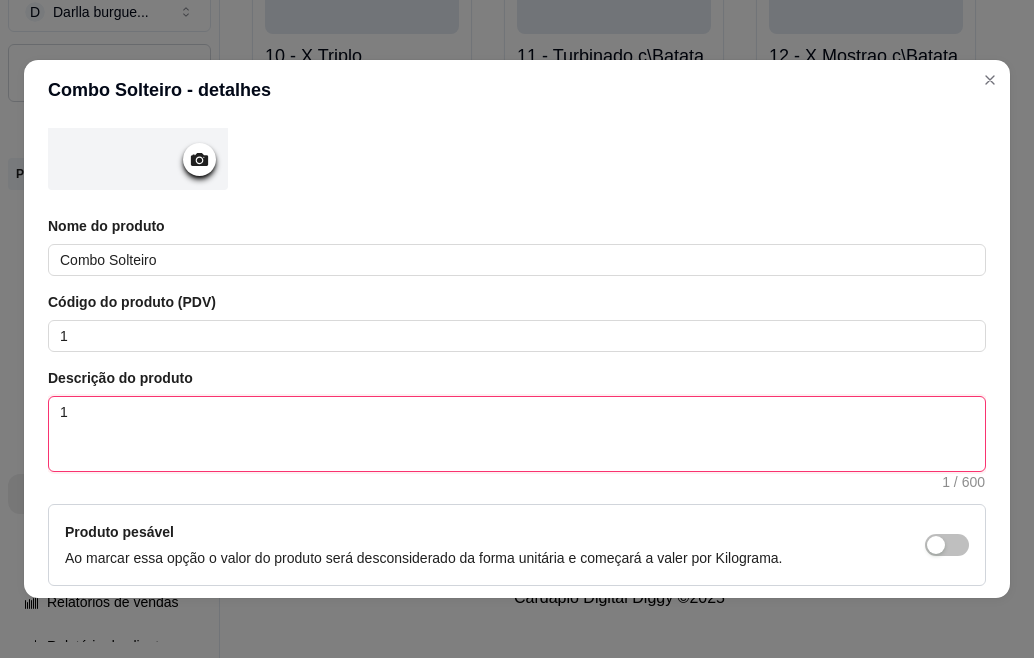 type 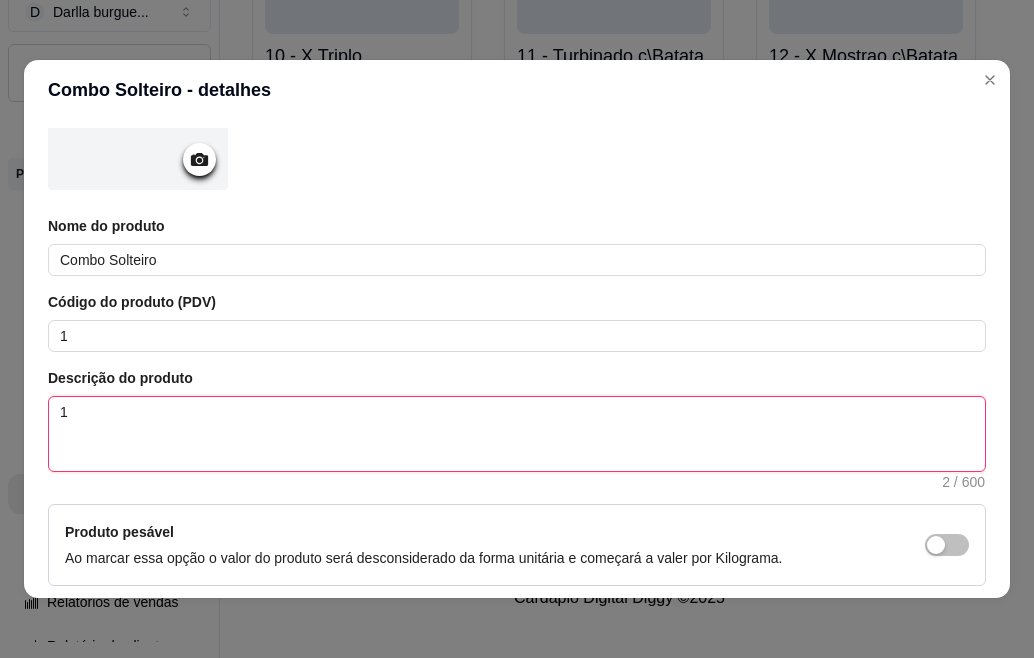 type 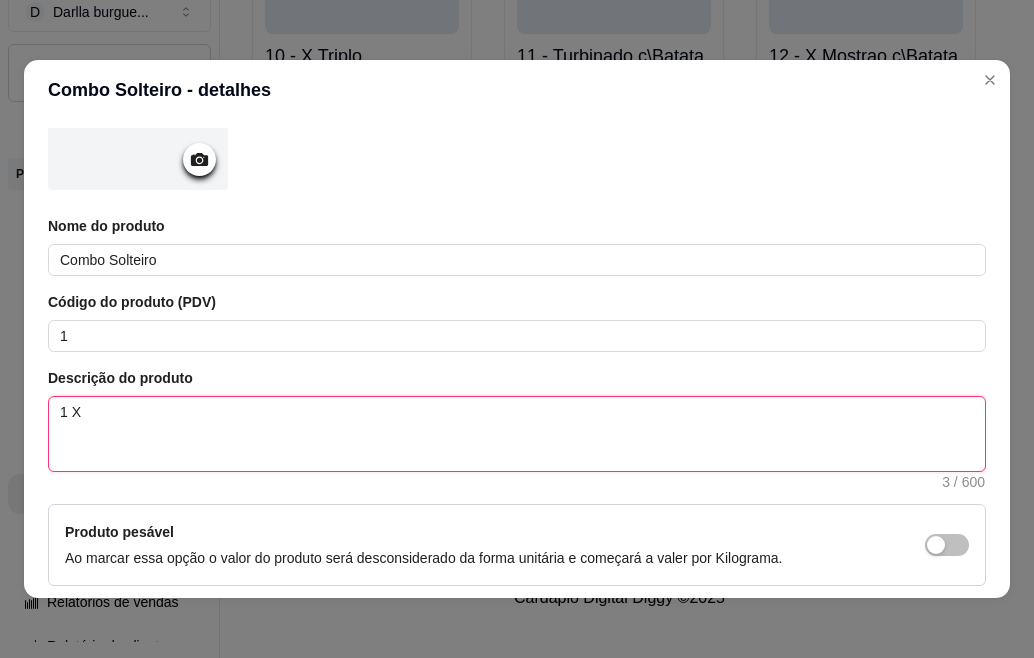 type 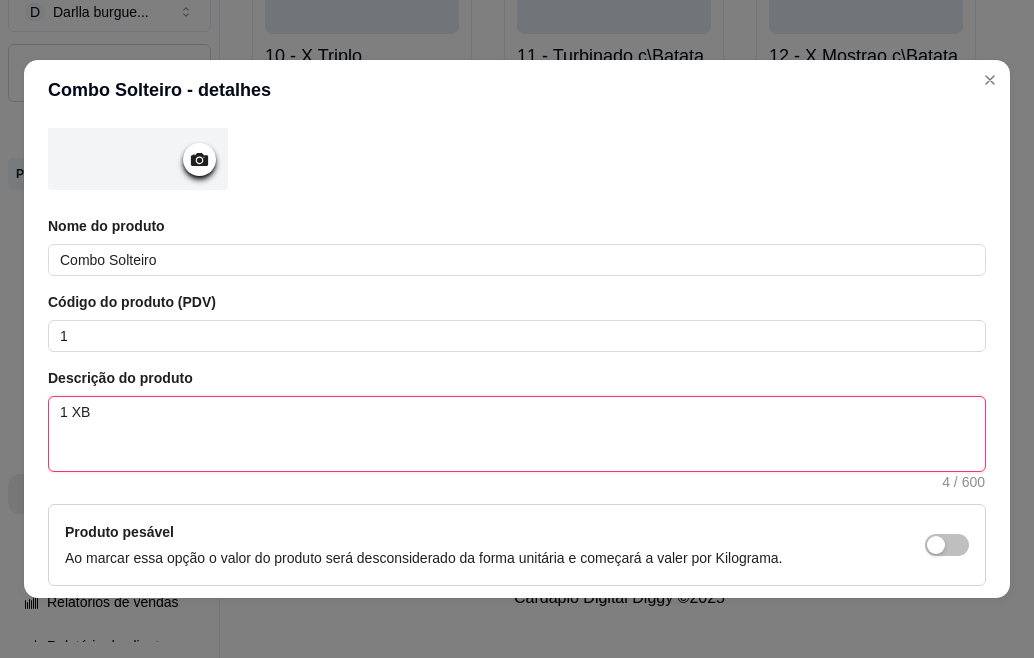 type 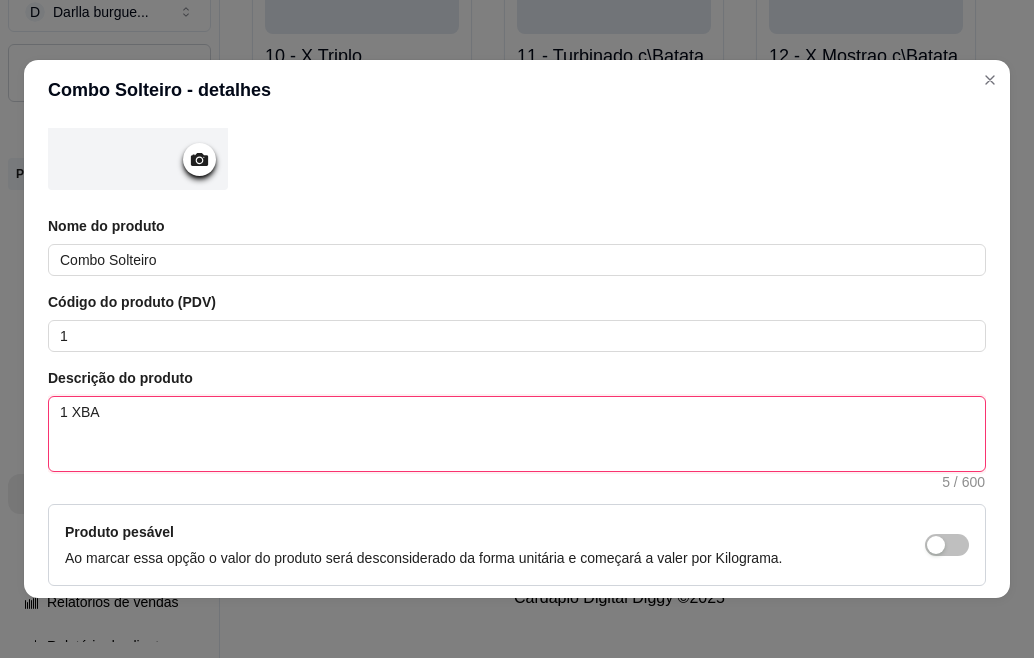 type 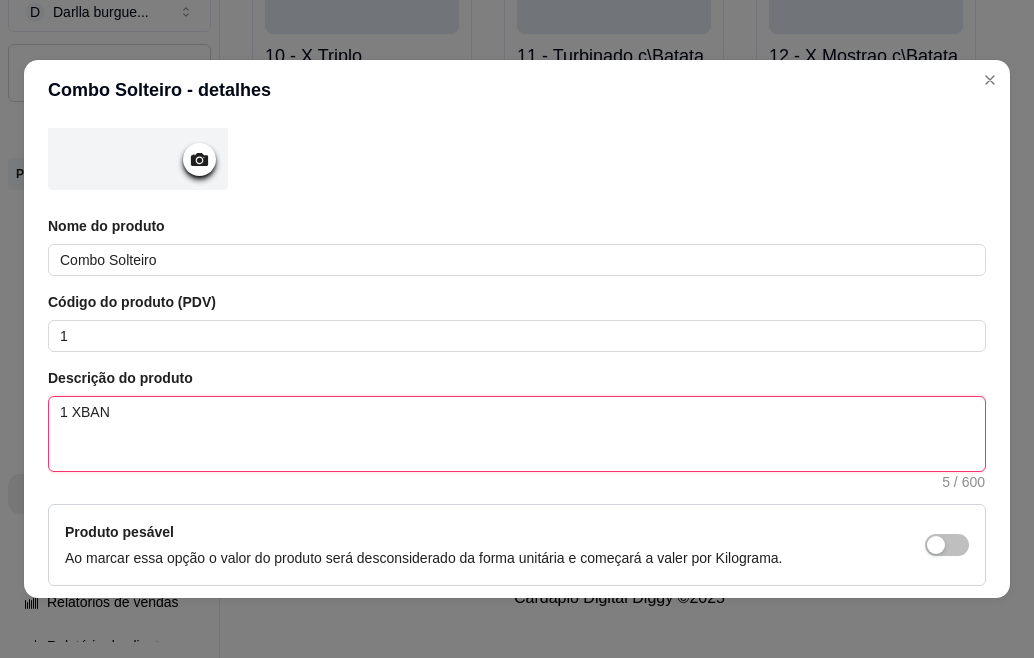 type 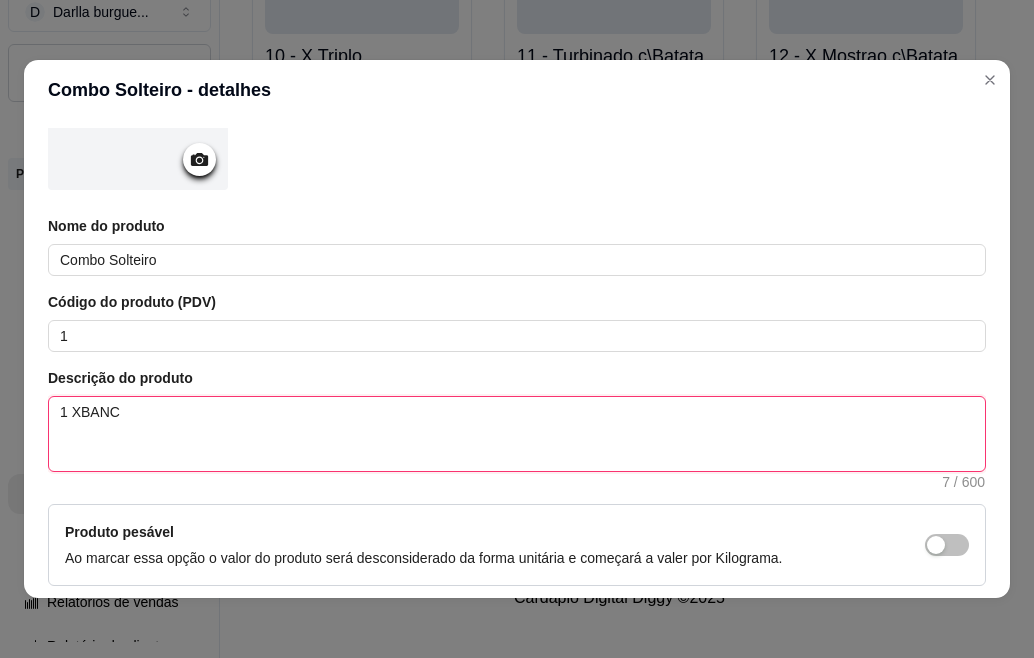 type 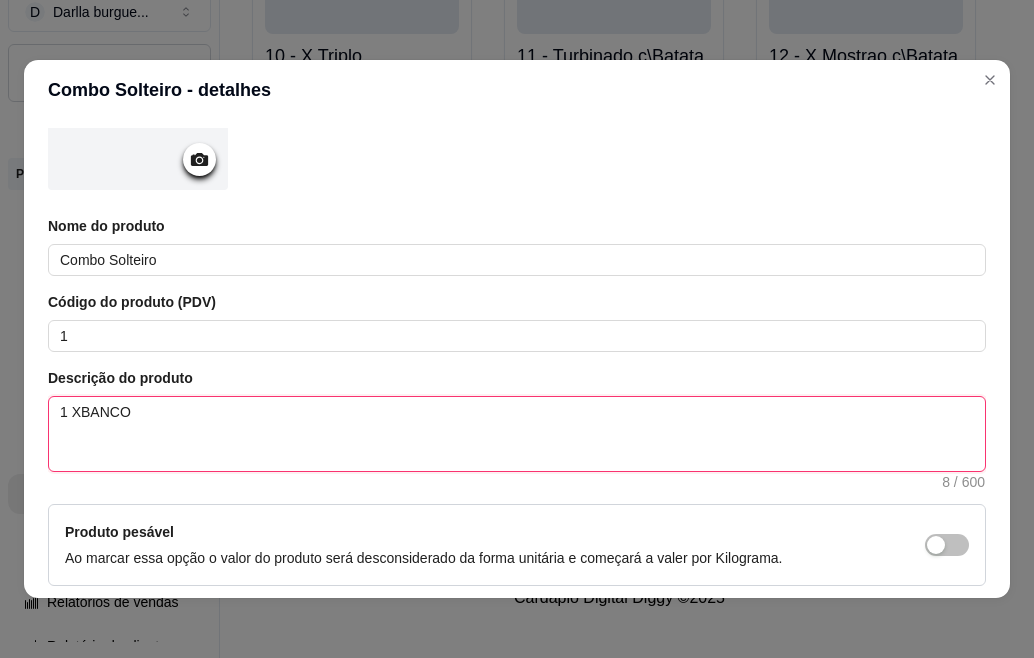 type 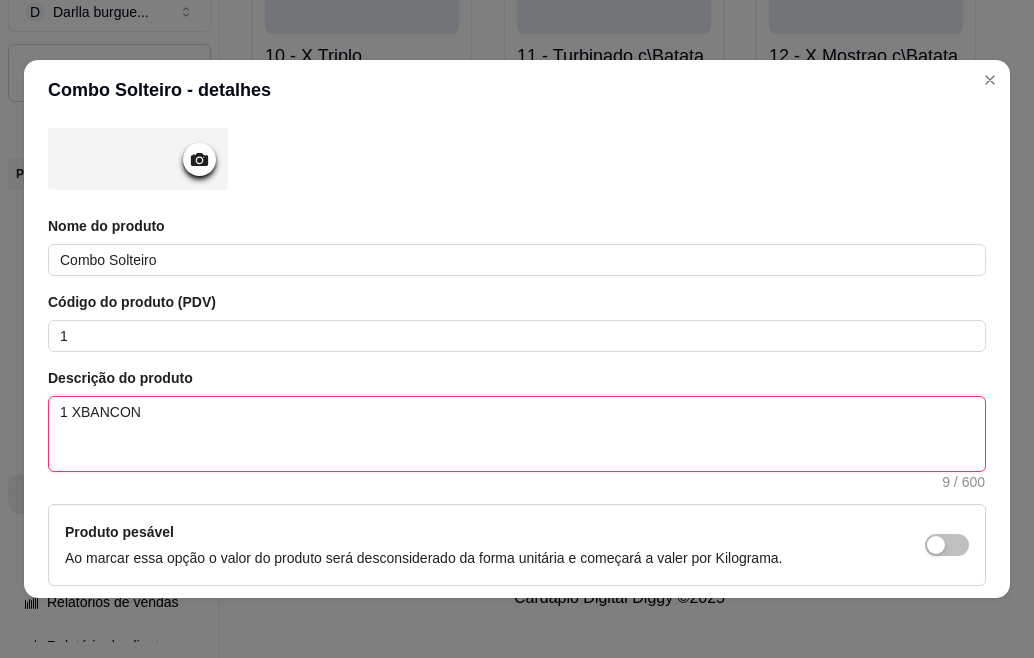 type 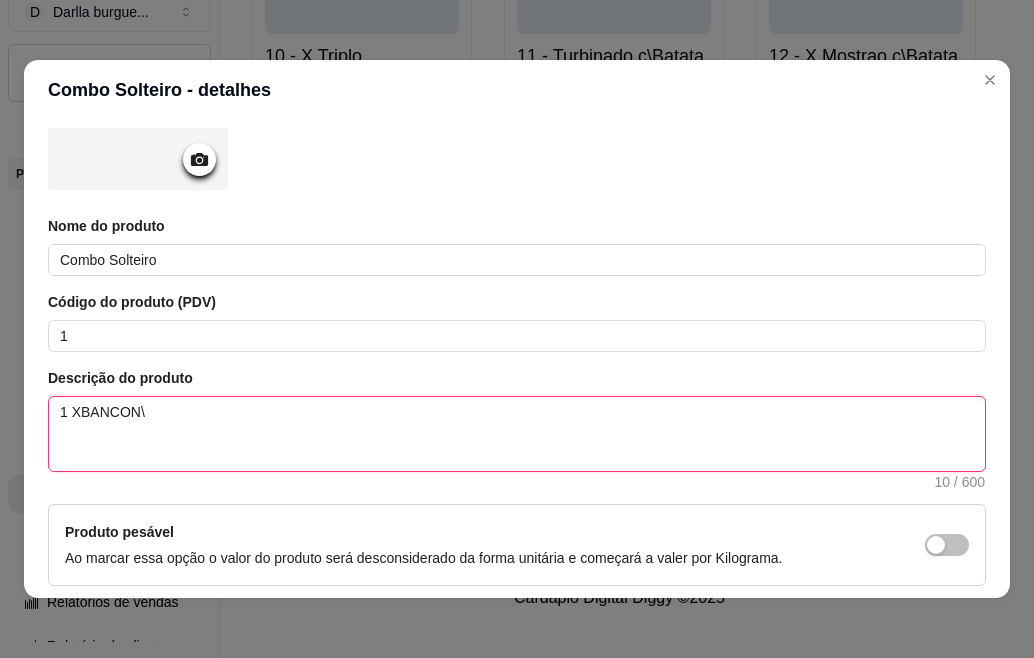type 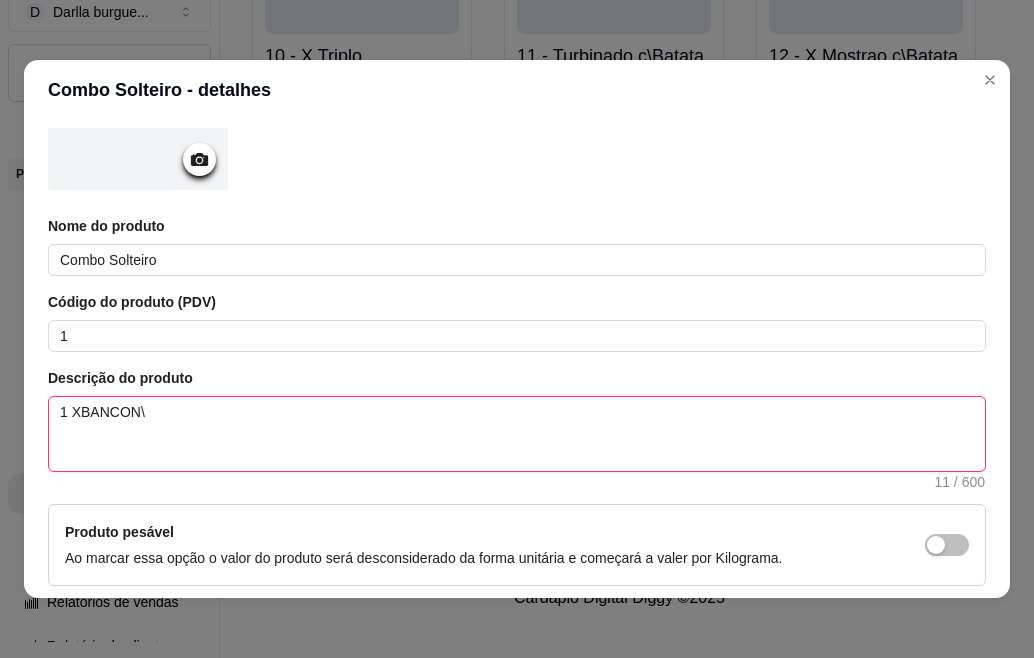 type 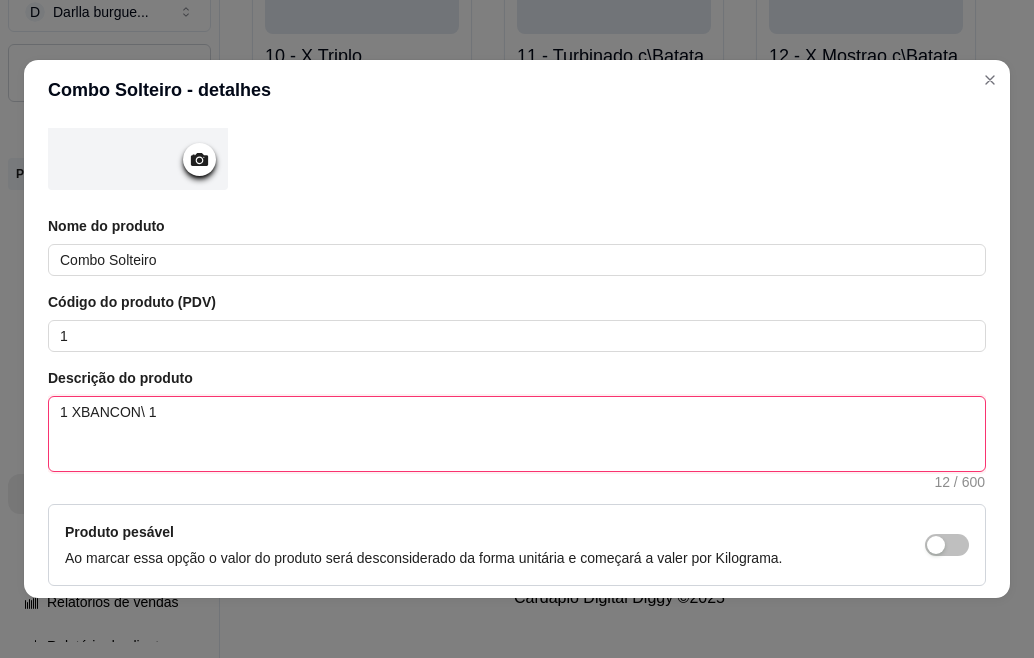 type 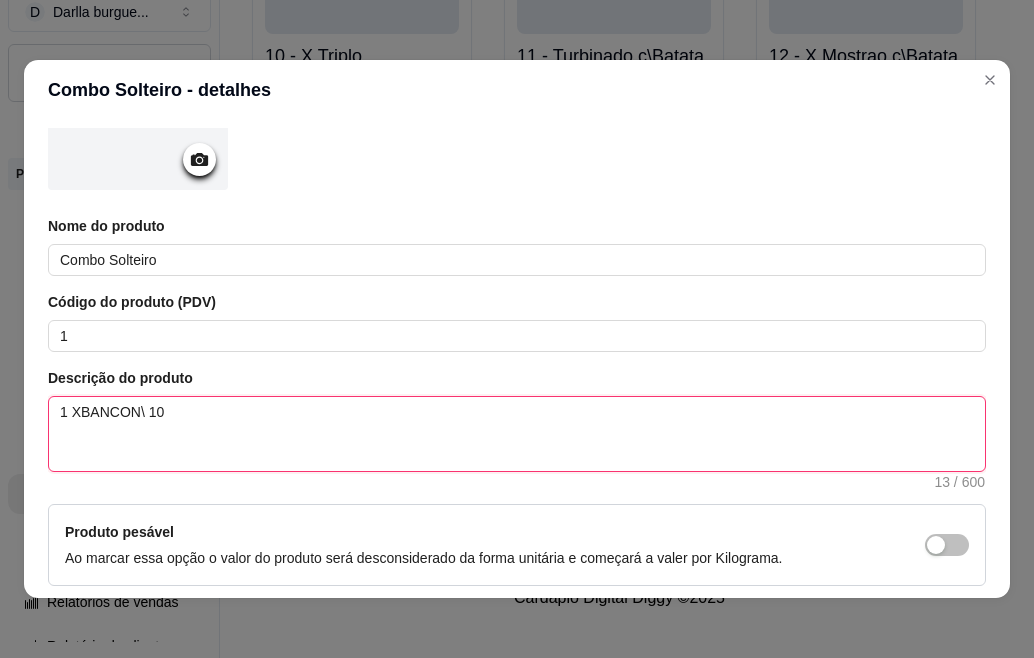 type 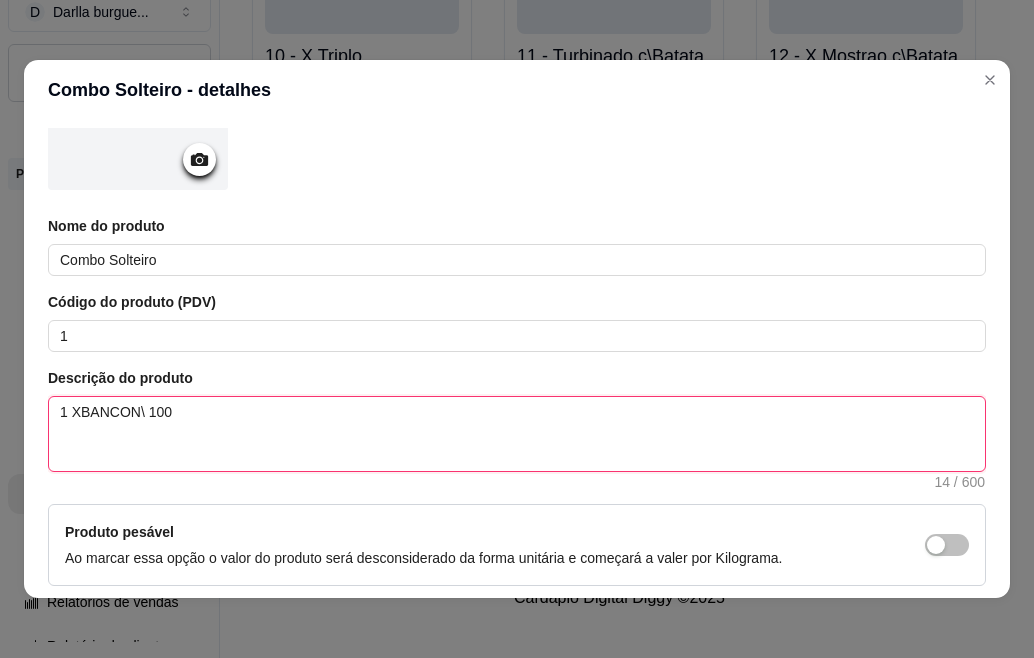 type 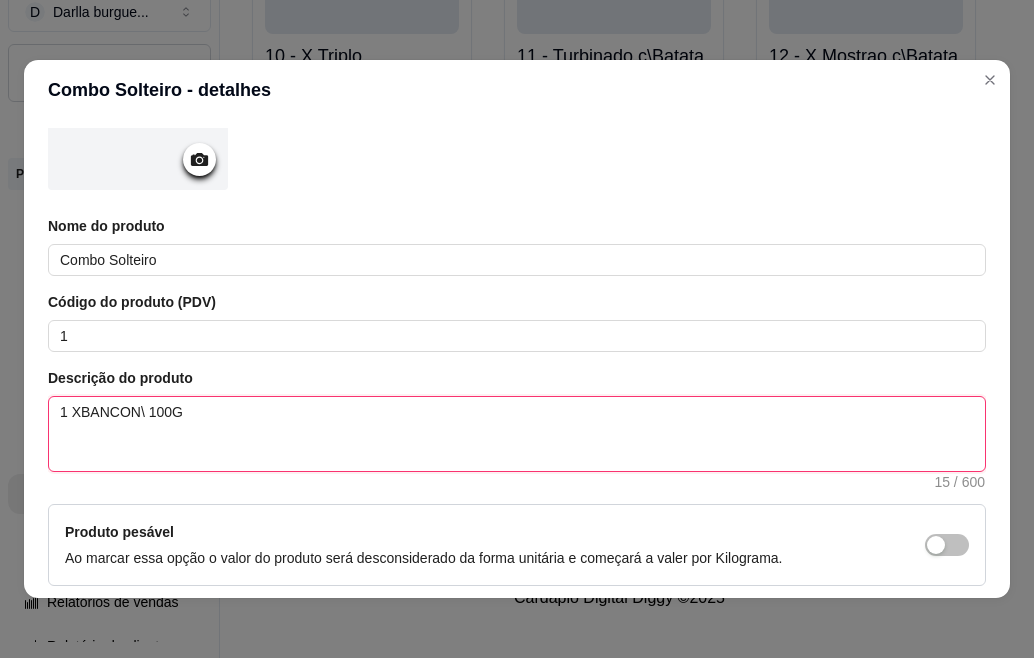 type 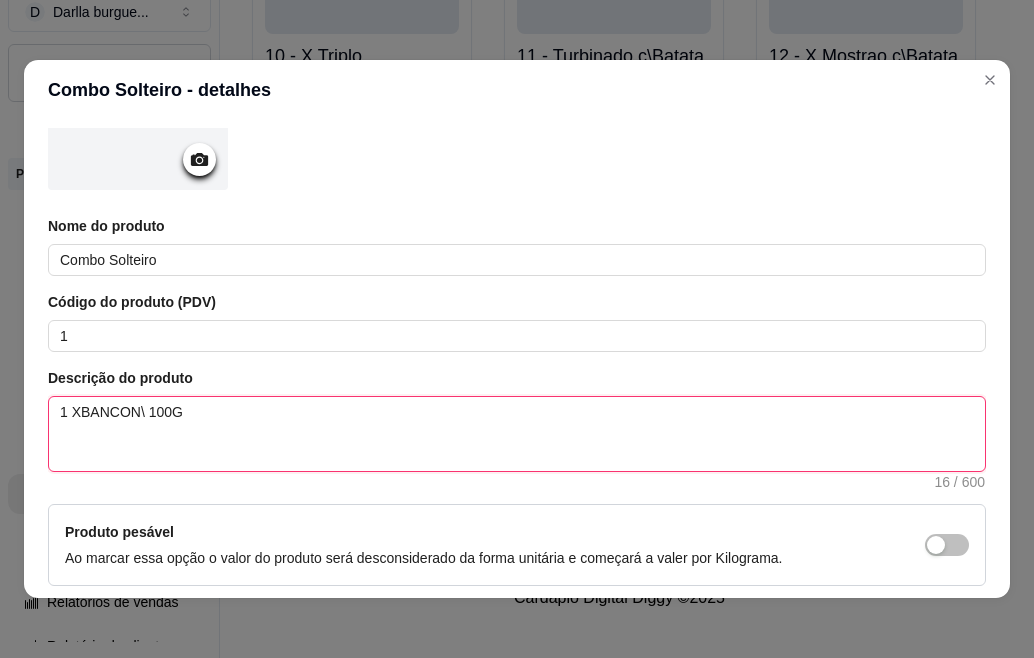 type 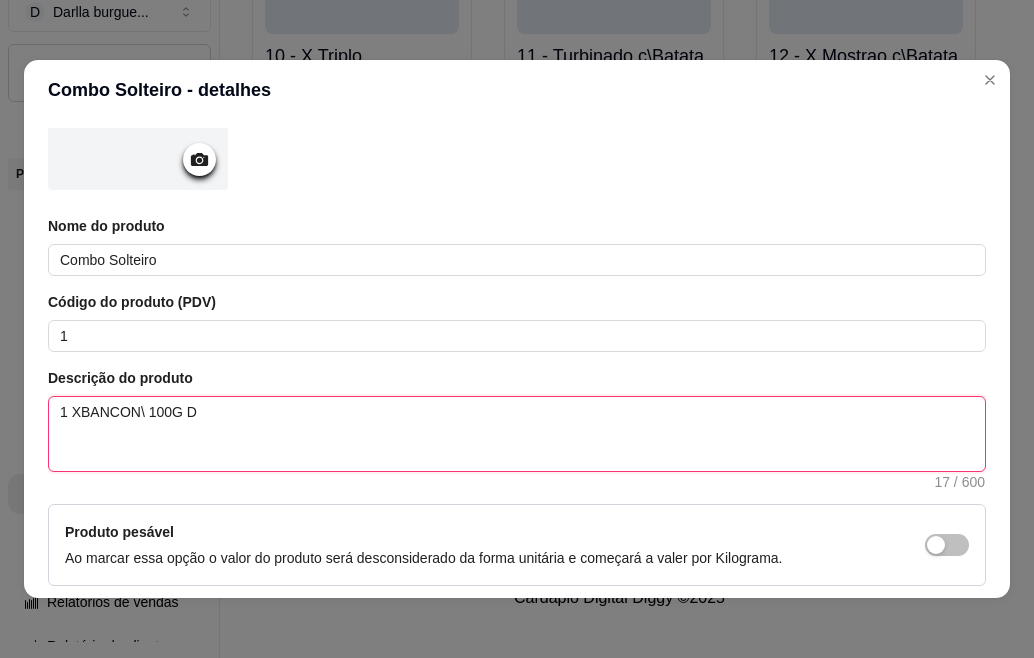 type 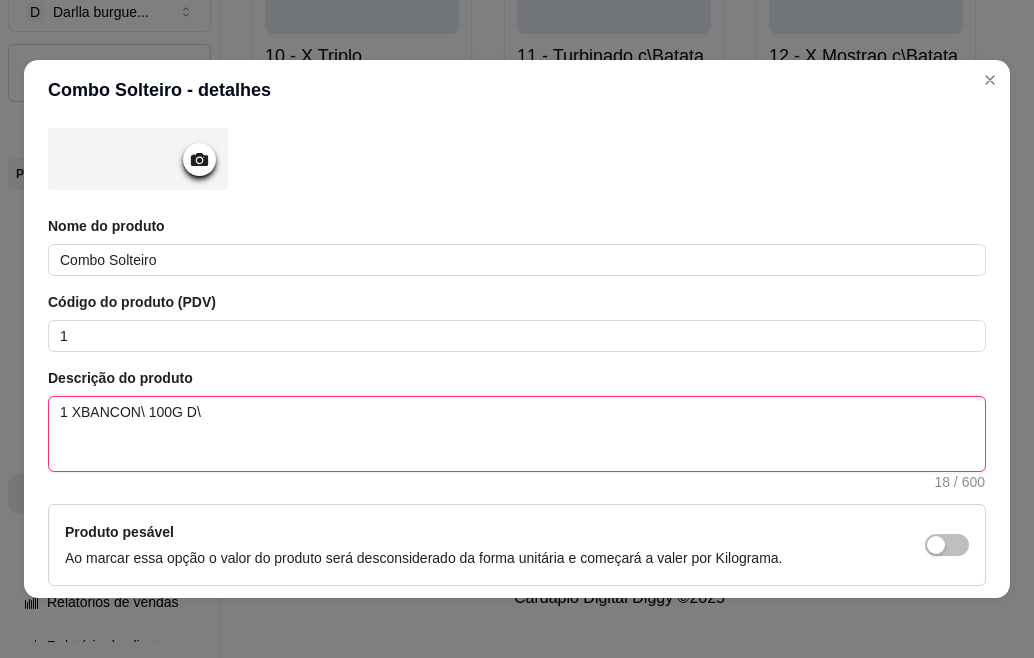 type 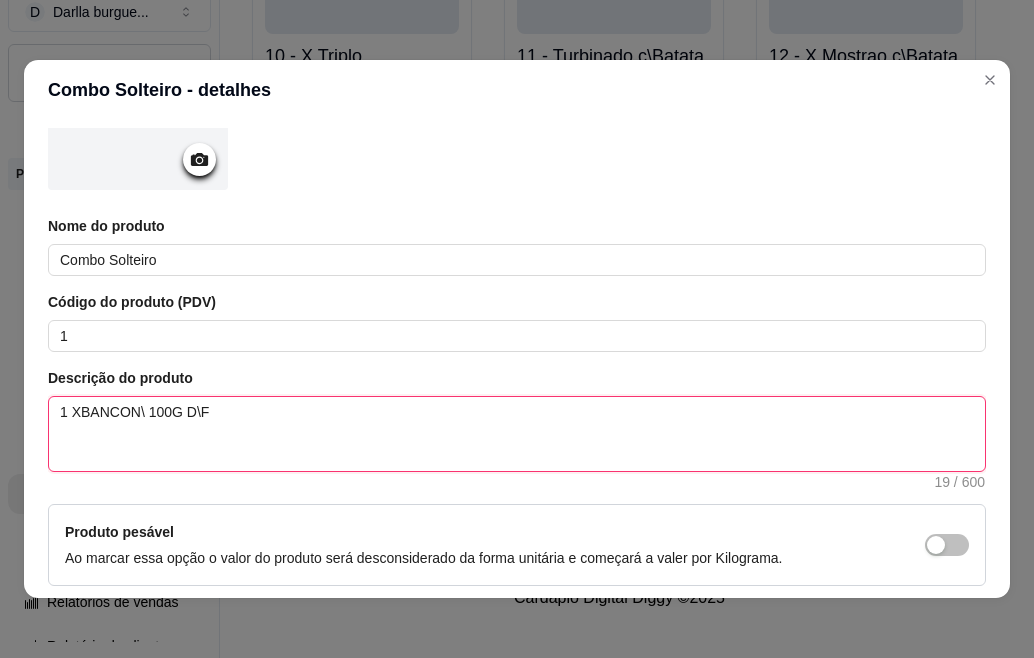 type 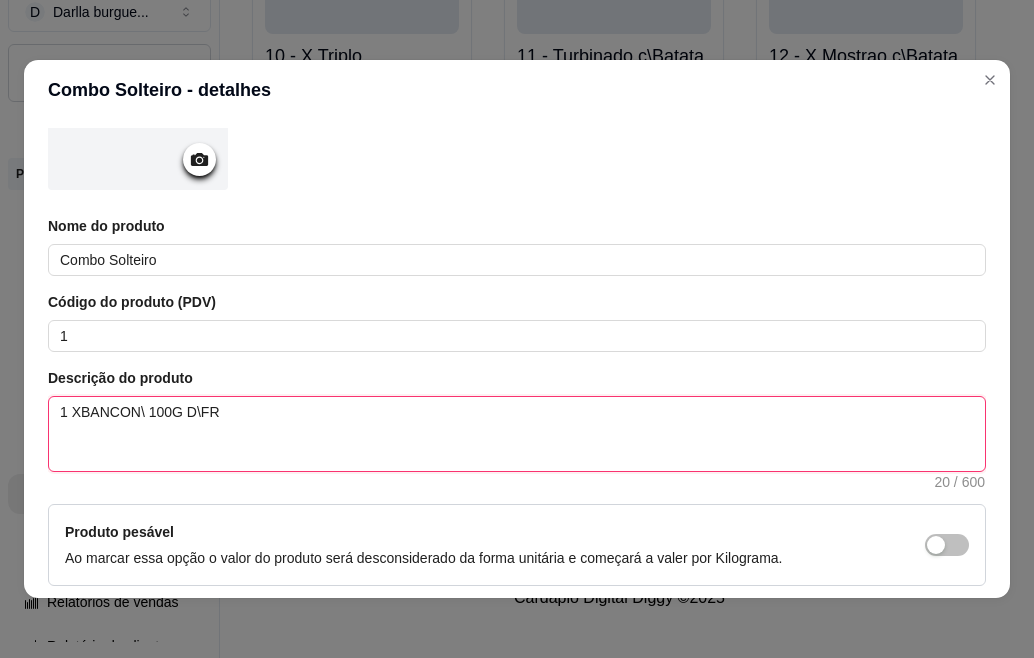 type 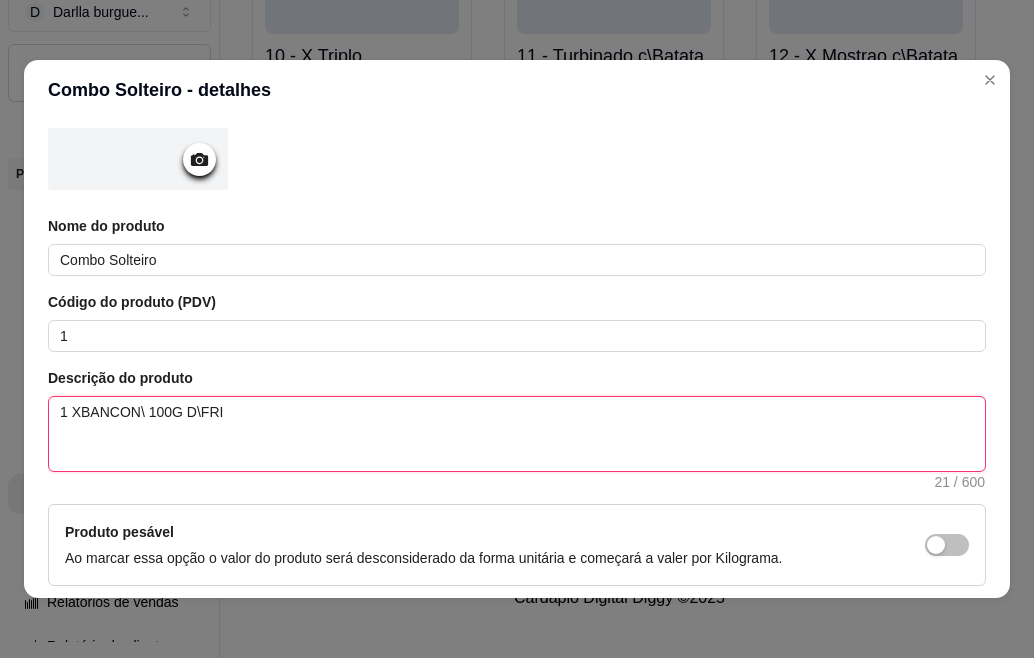 type 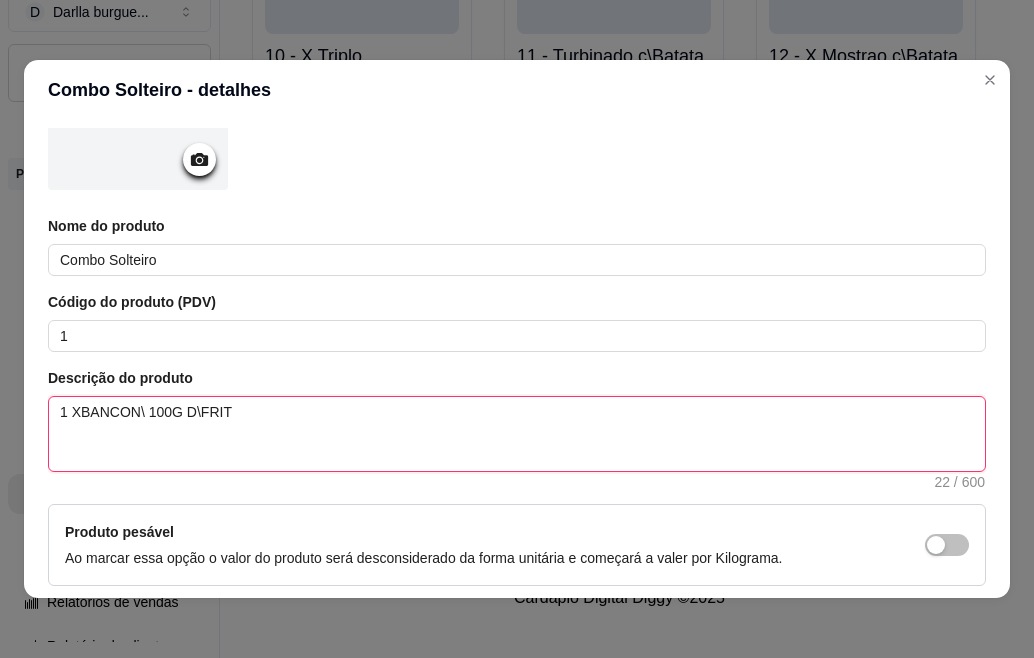 type 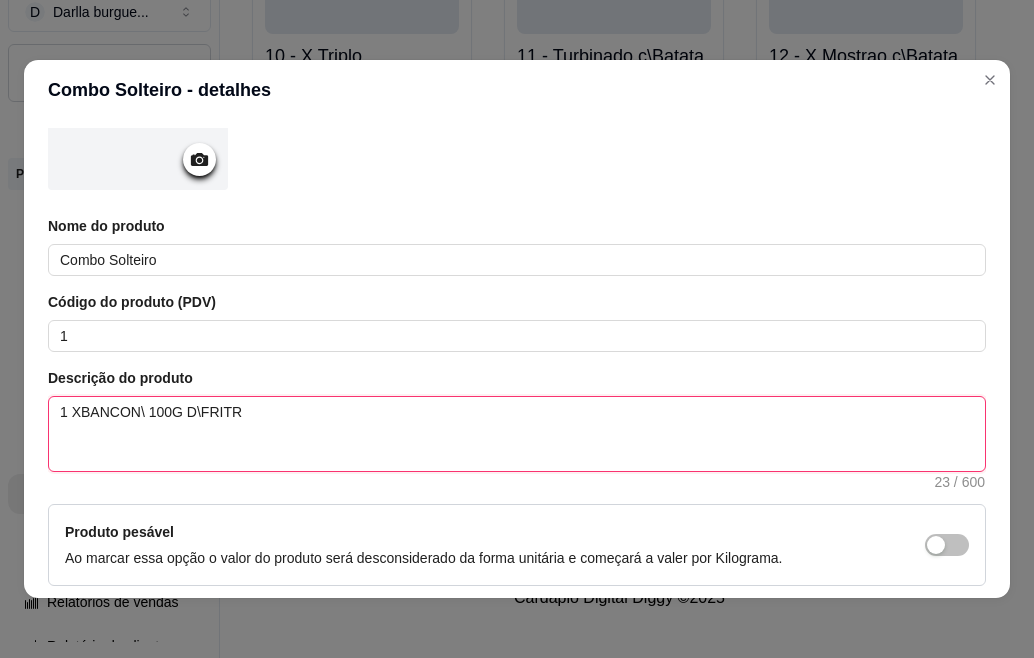 type 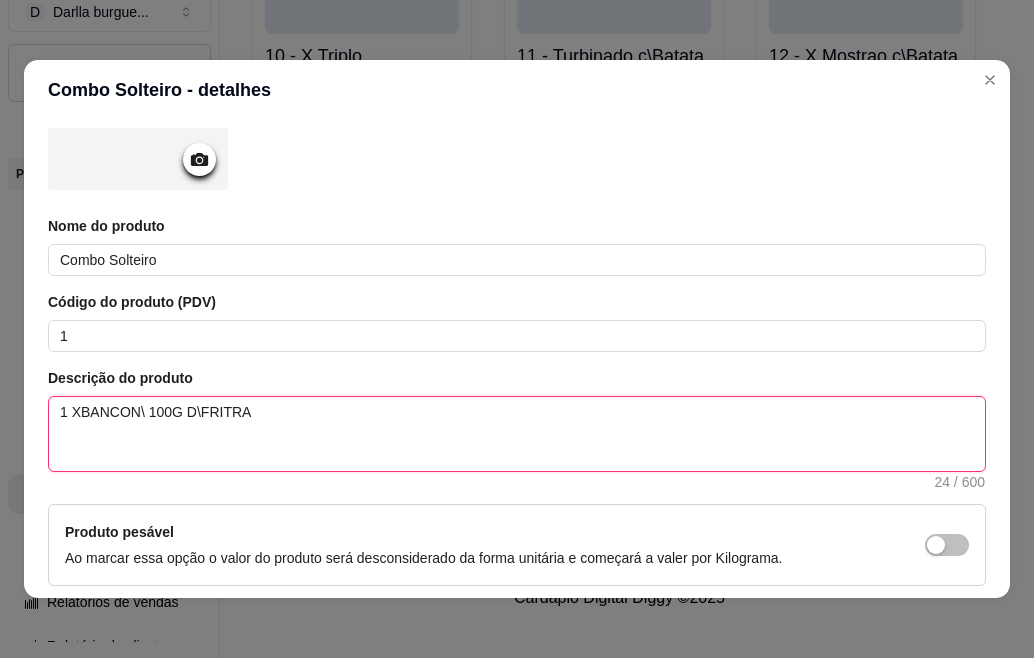 type 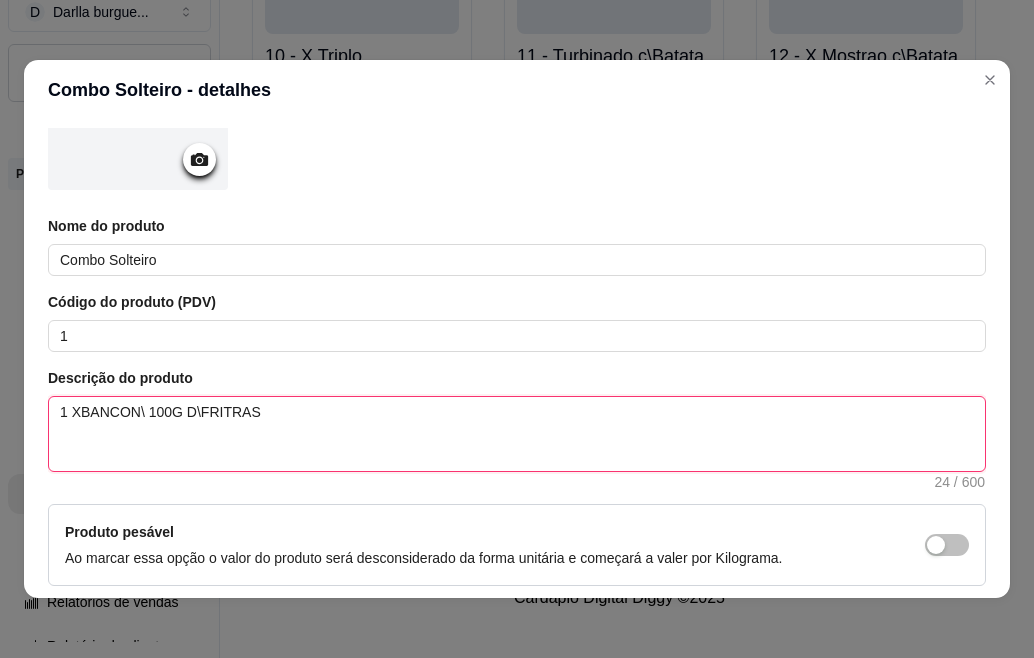 type 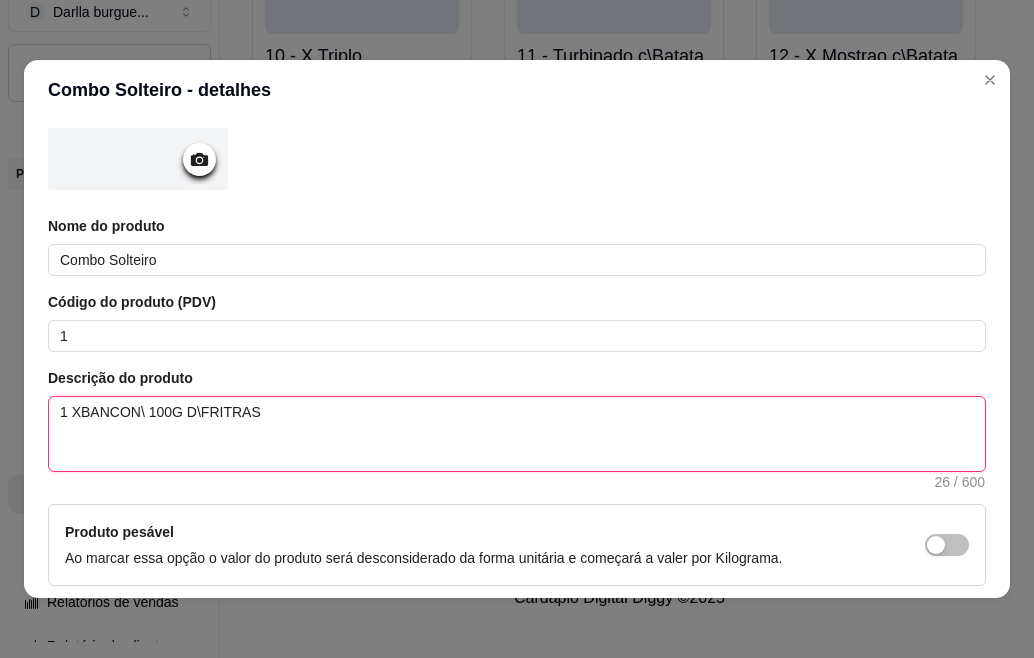 type 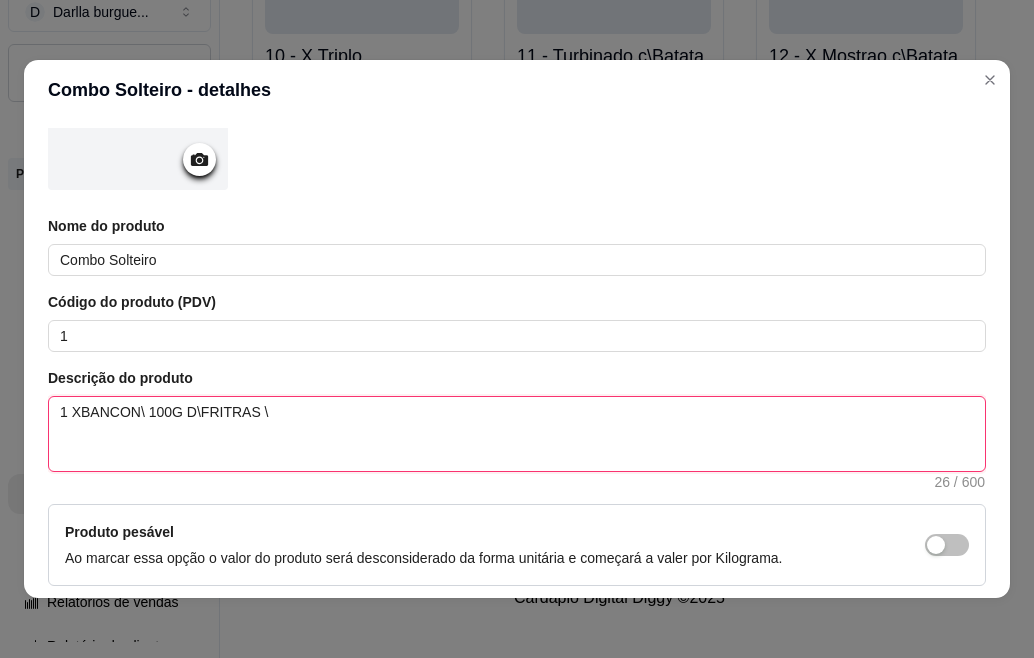 type on "1 XBANCON\ 100G D\FRITRAS \C" 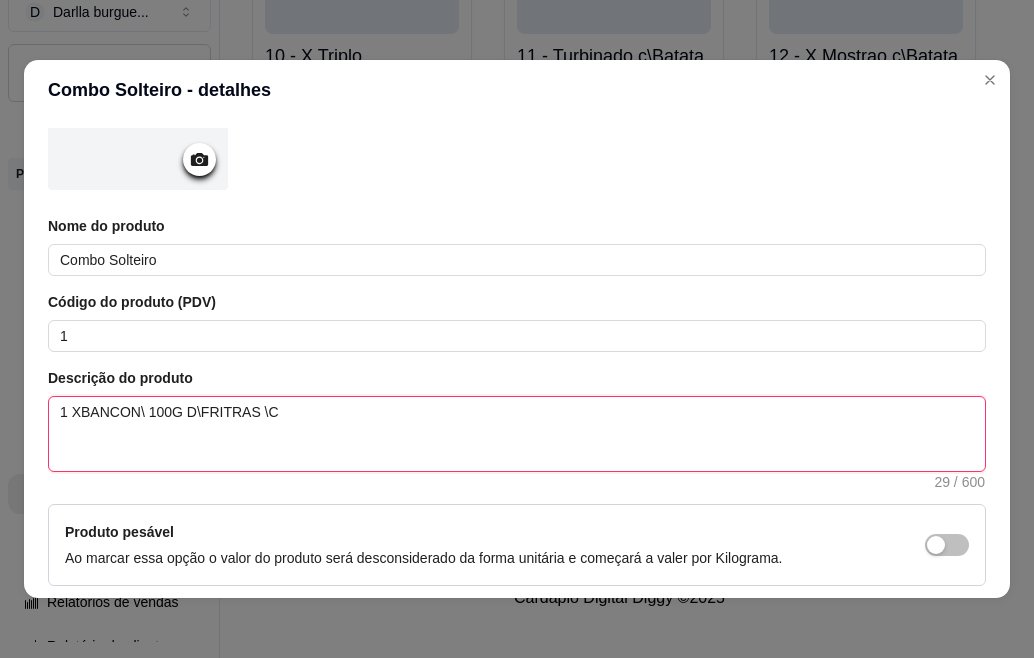 type 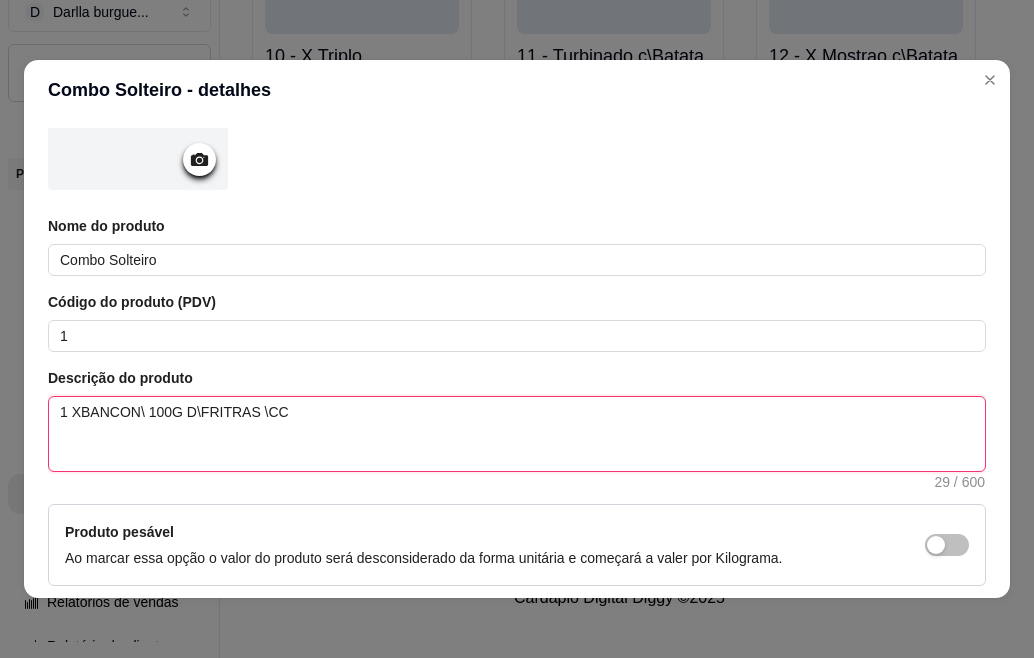 type 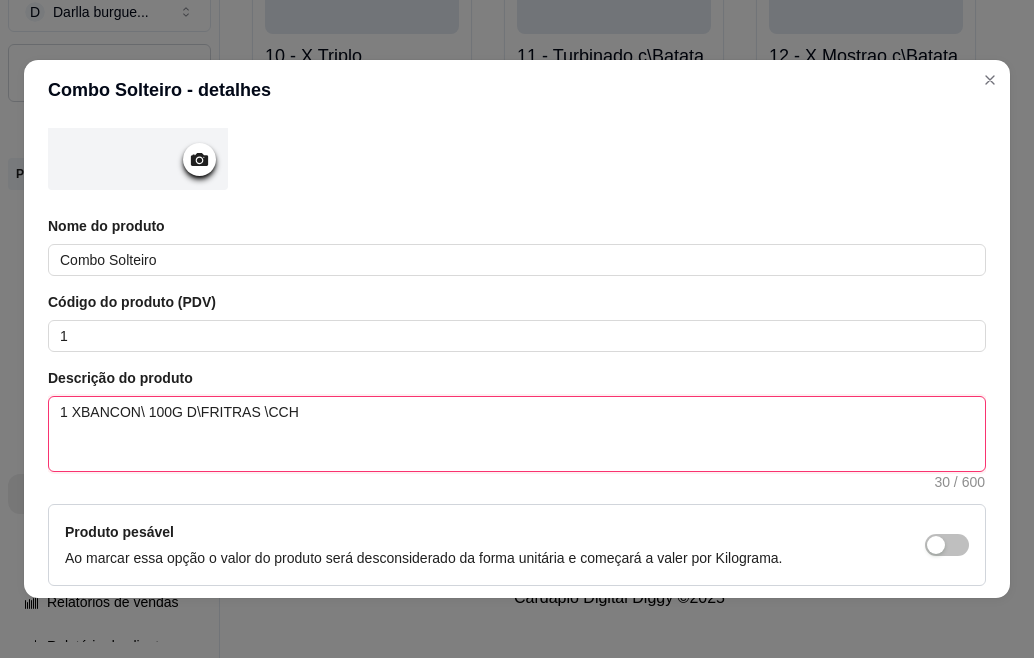 type 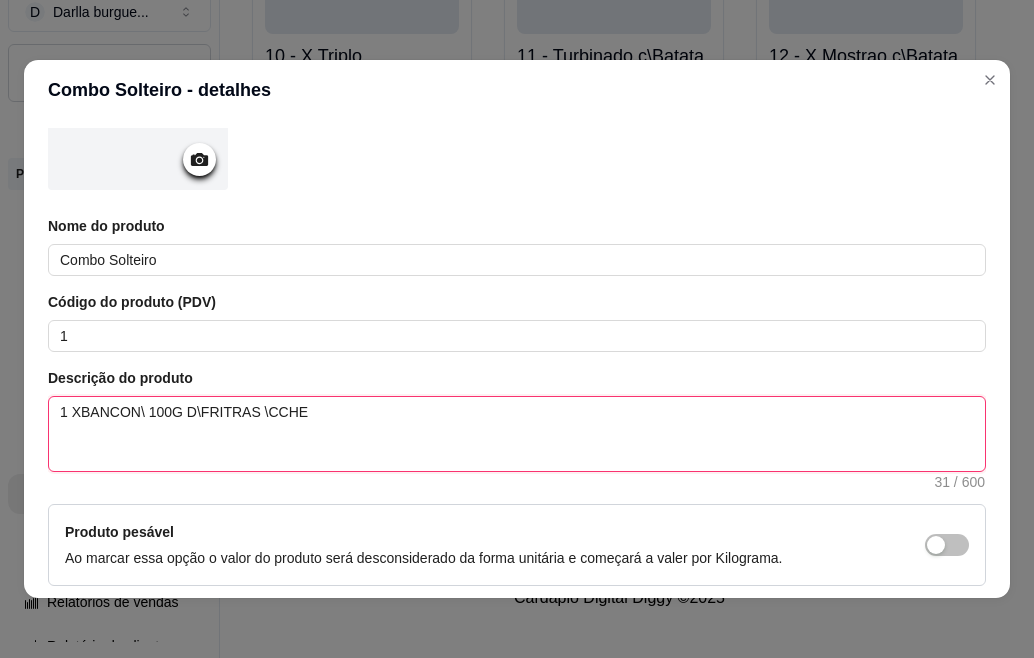 type 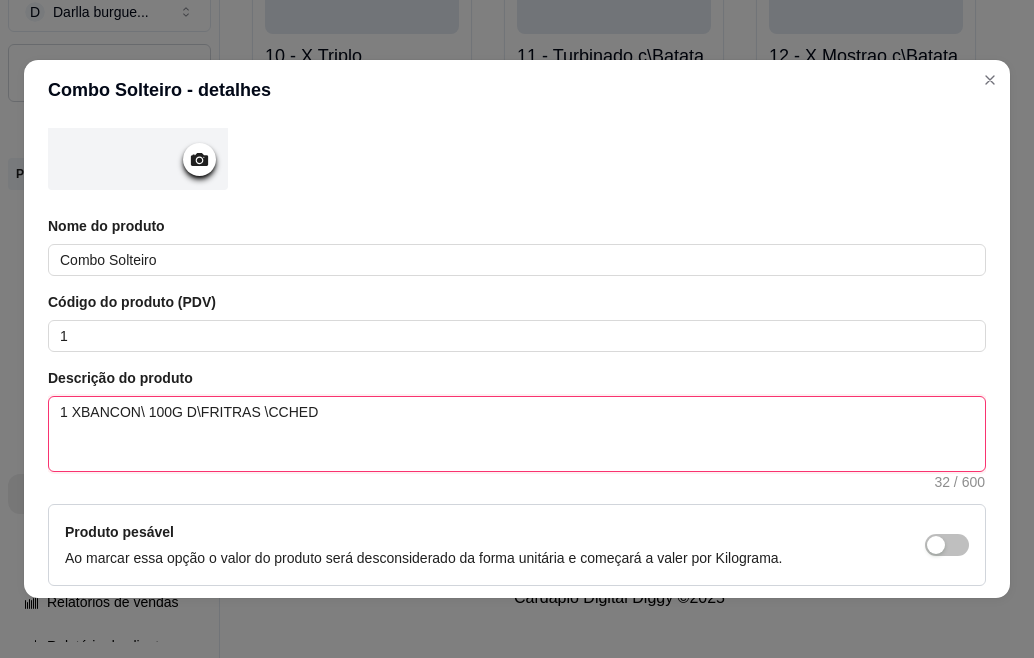 type 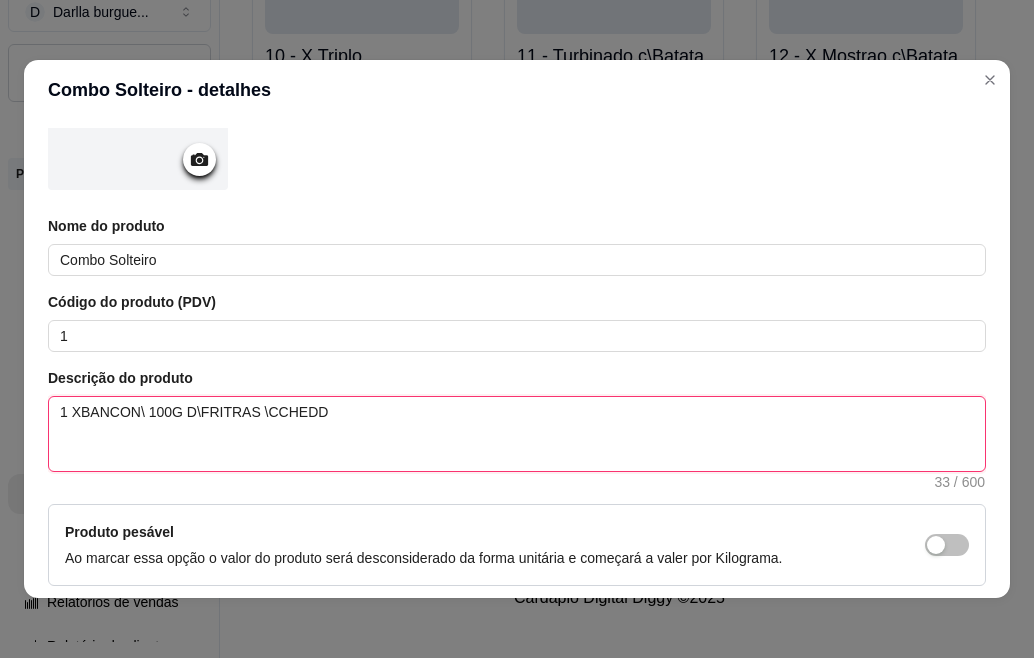 type 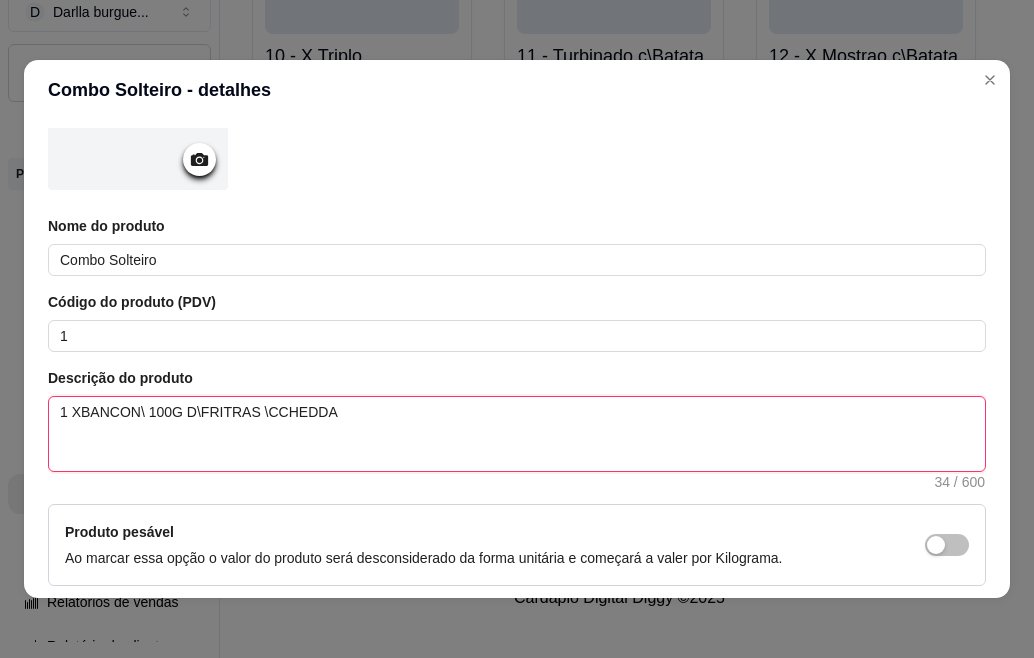 type on "1 XBANCON\ 100G D\FRITRAS \CCHEDDAV" 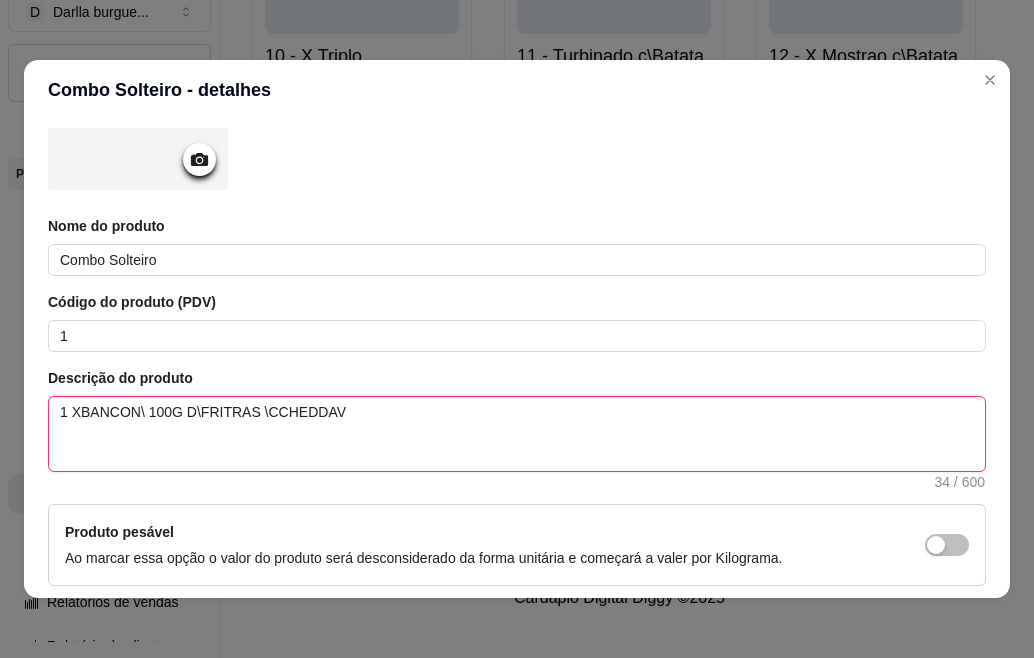 type 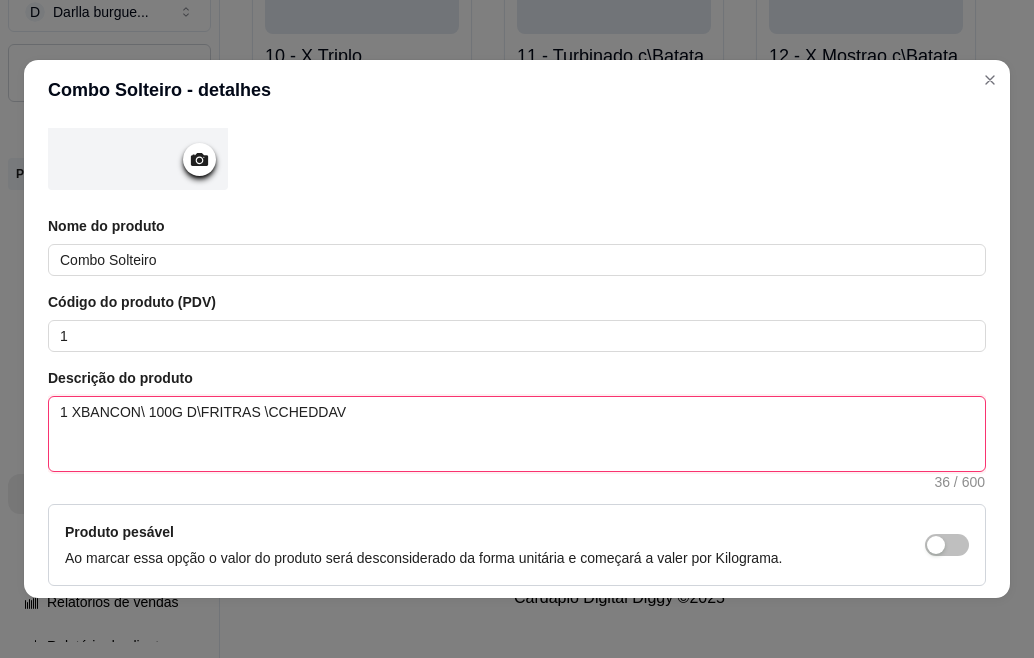 type 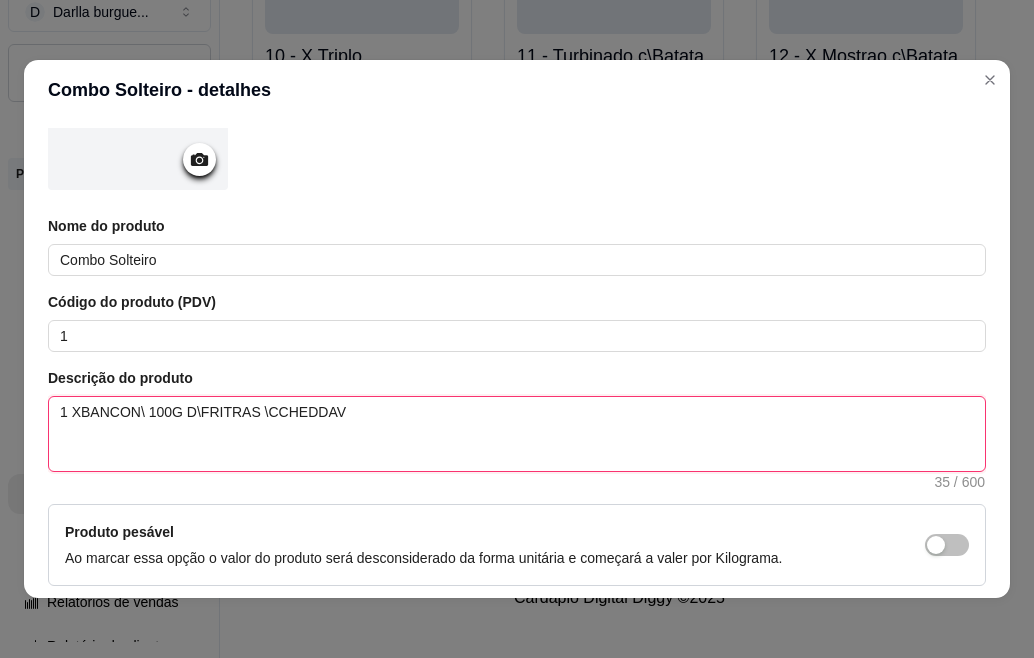 type 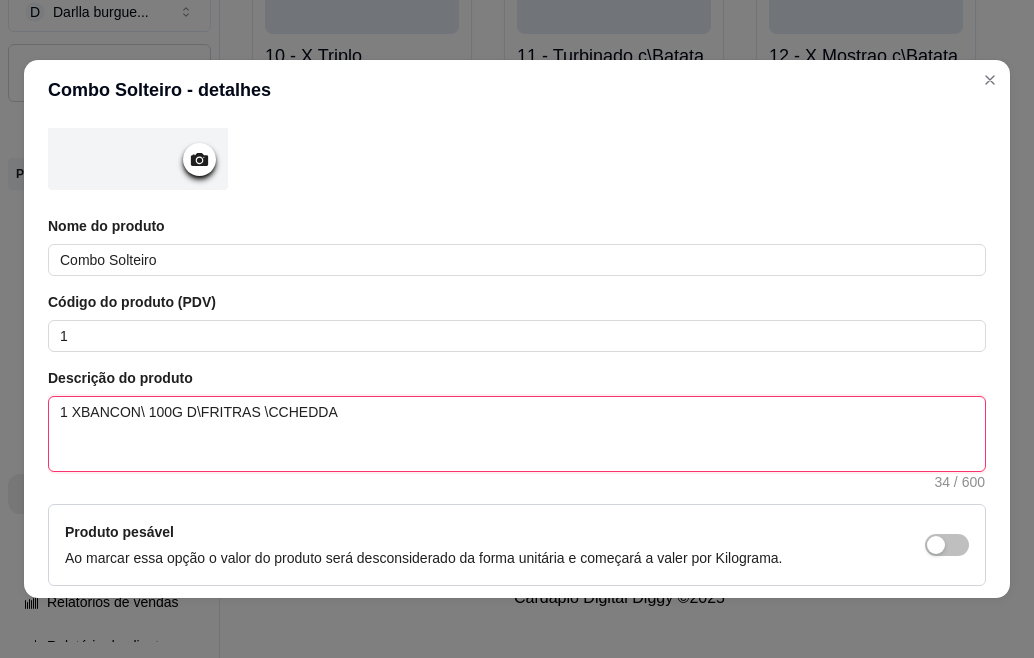 type 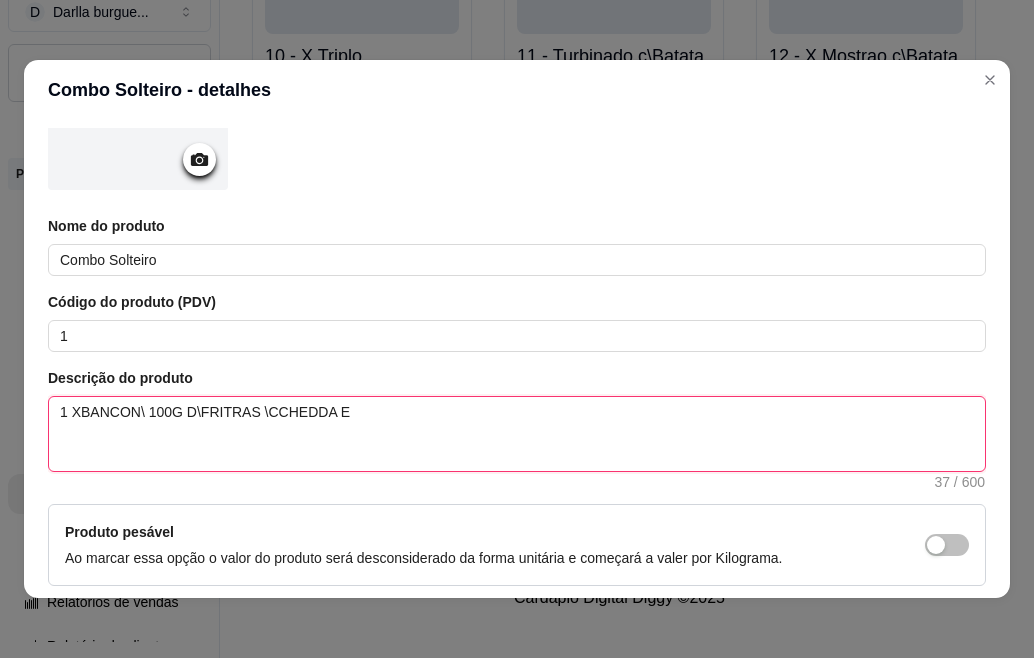 type 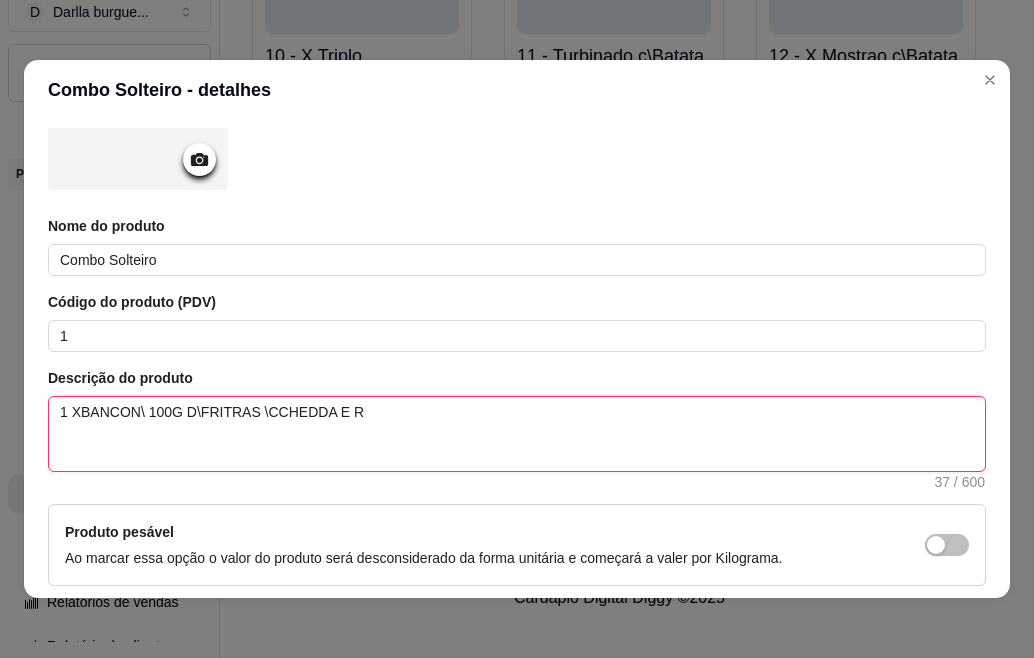 type 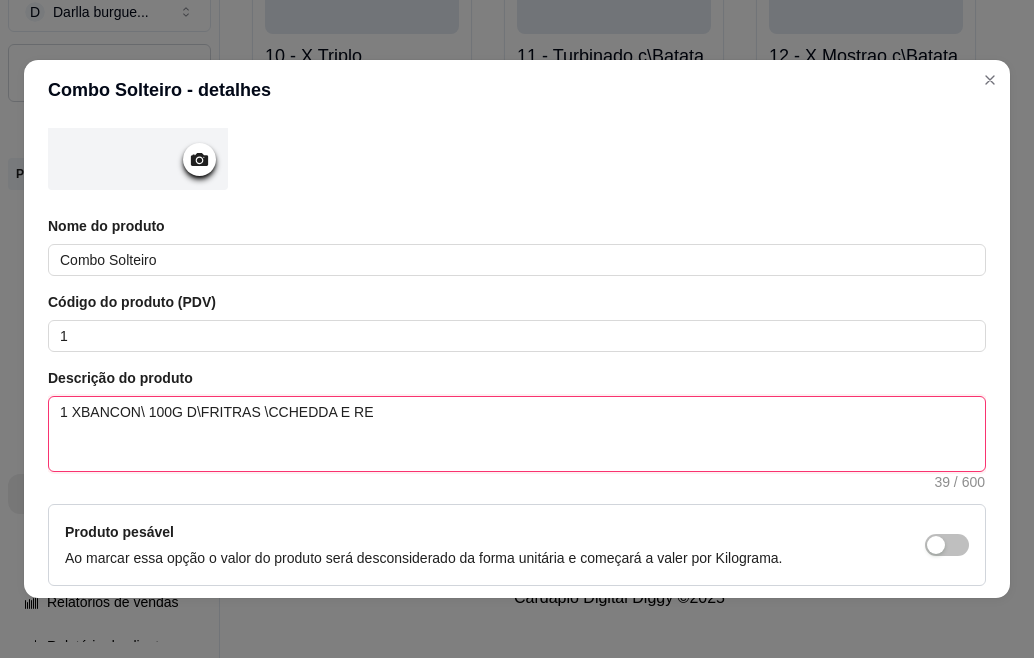type 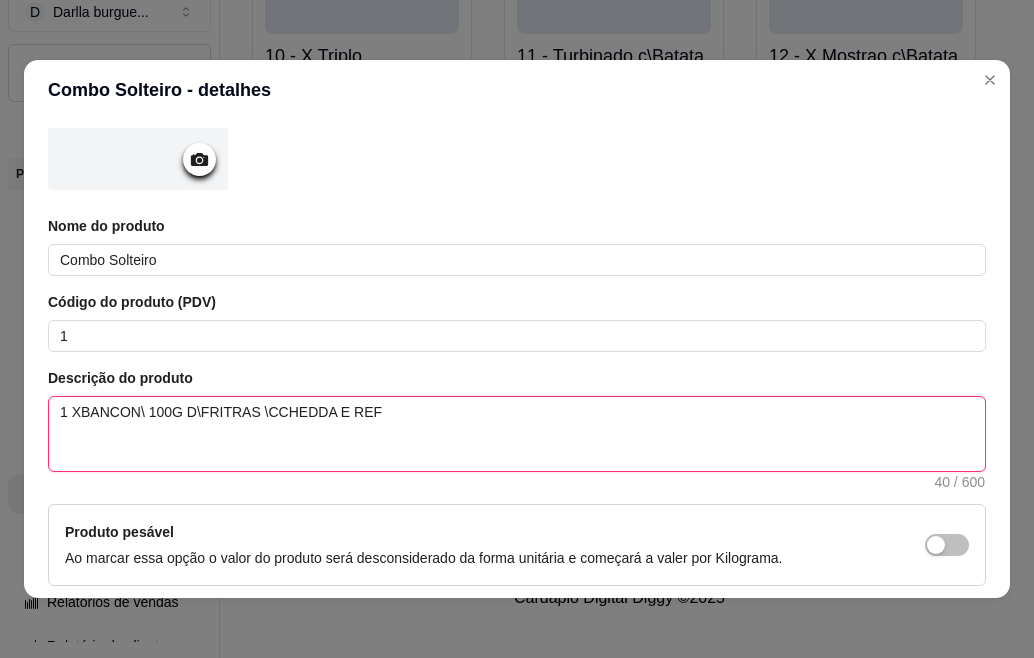 type 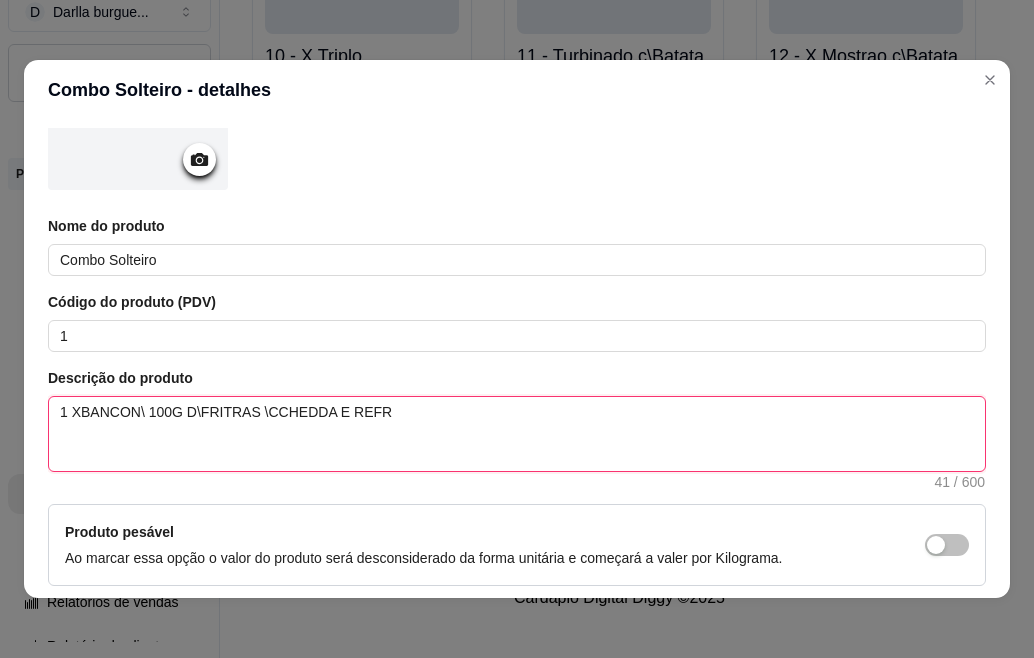 type 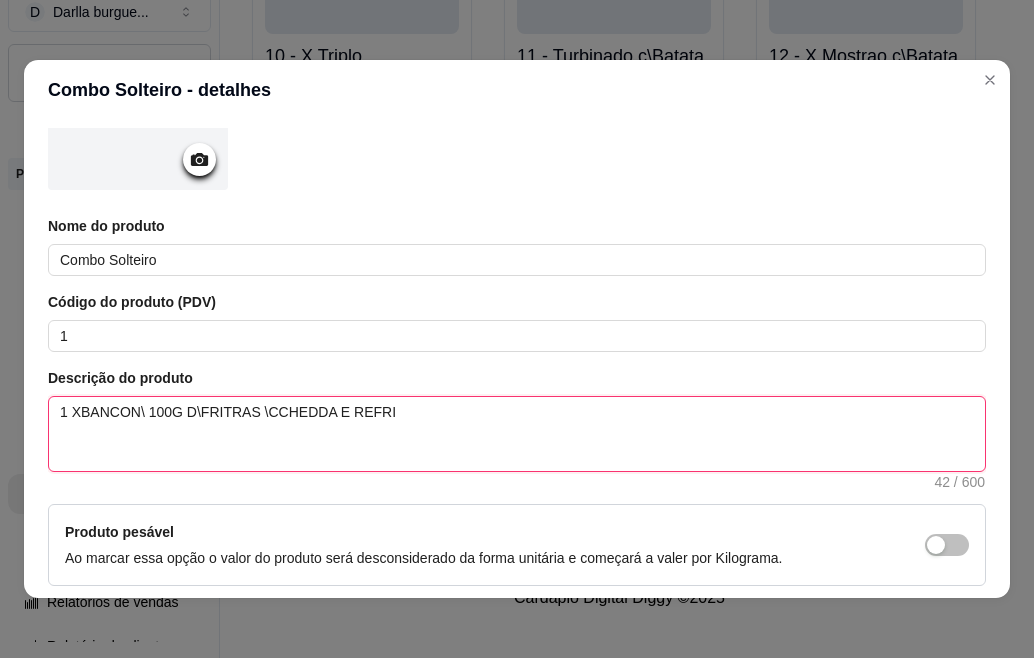 type 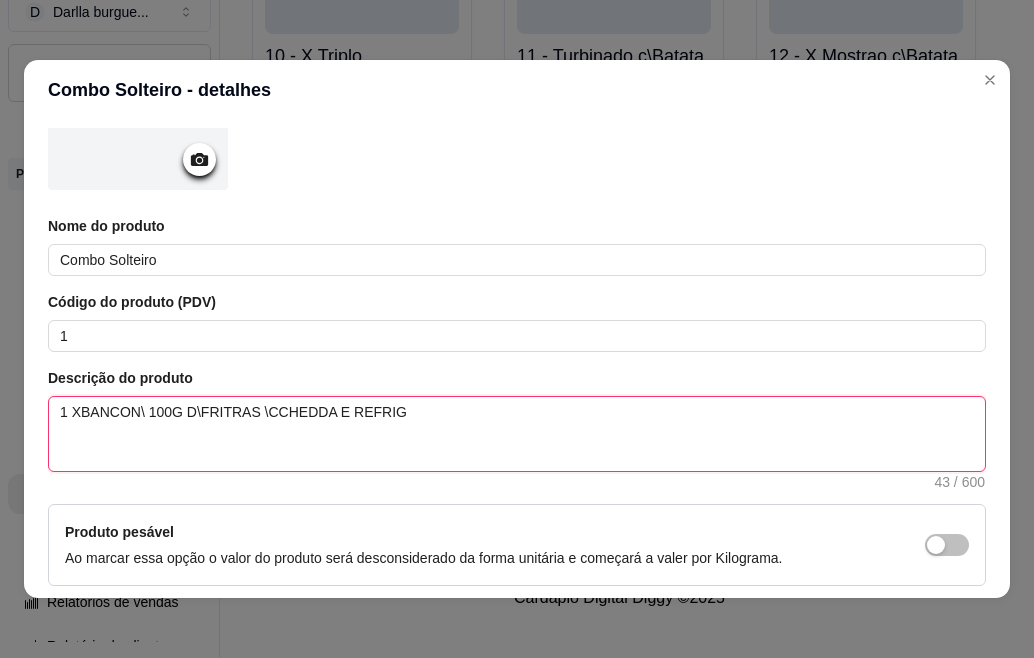 type 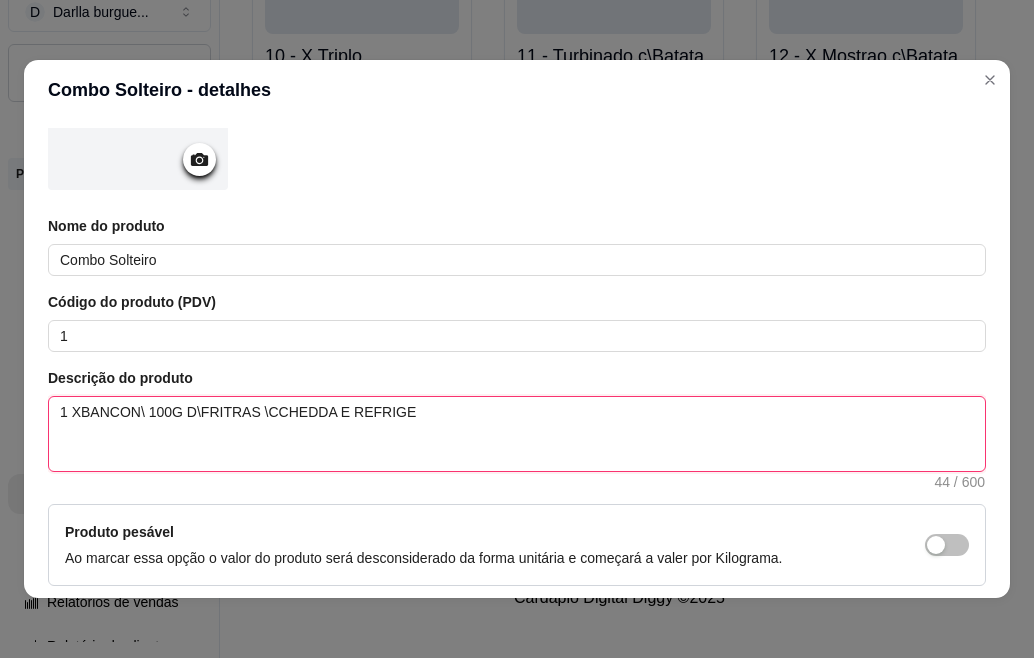 type 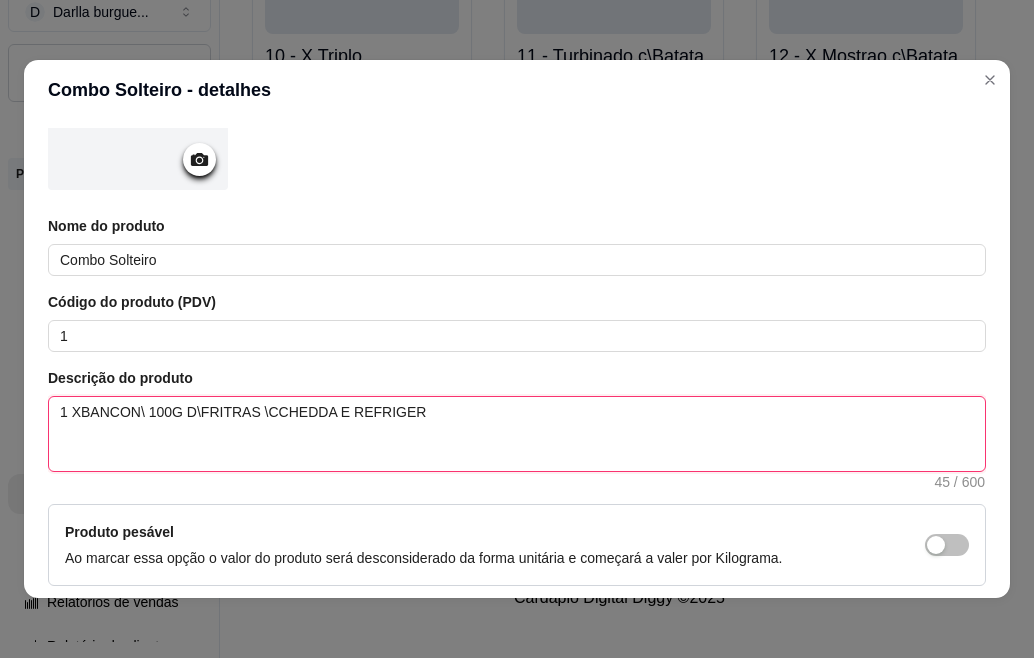 type 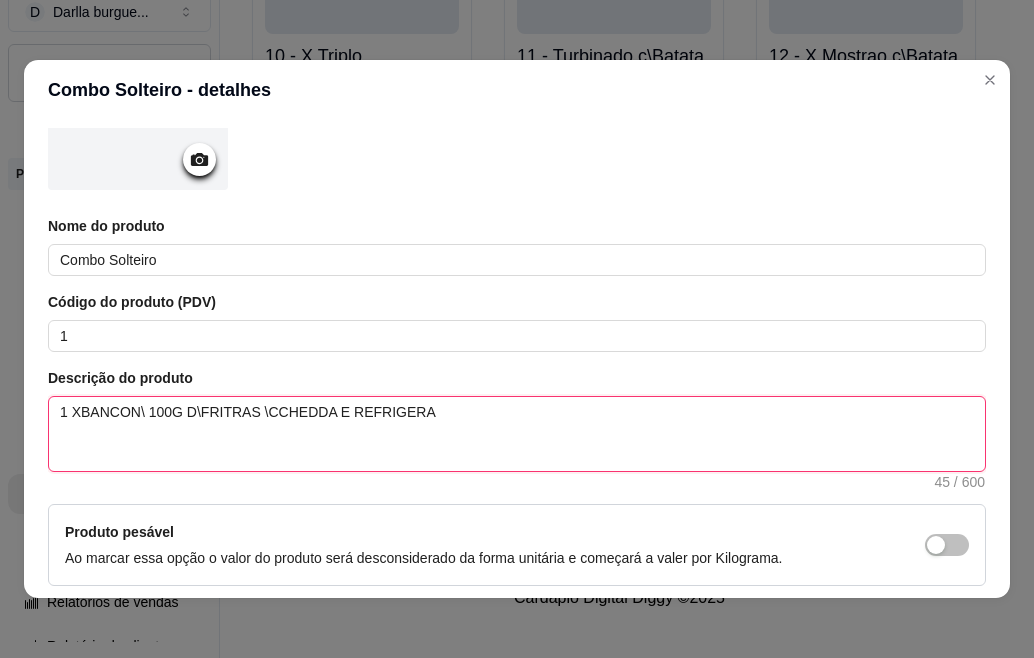 type 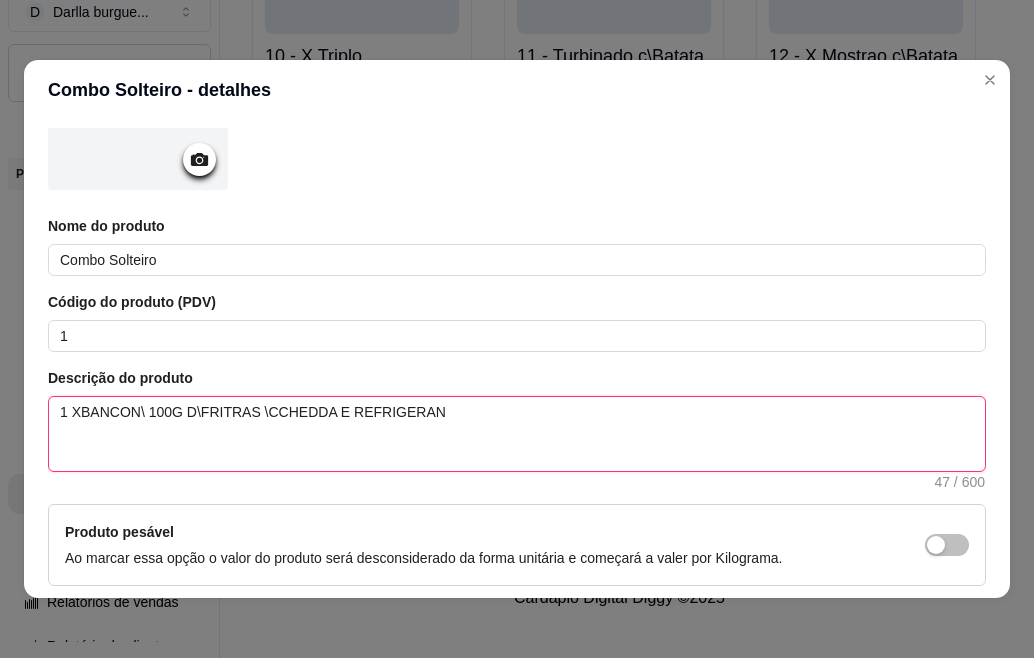 type 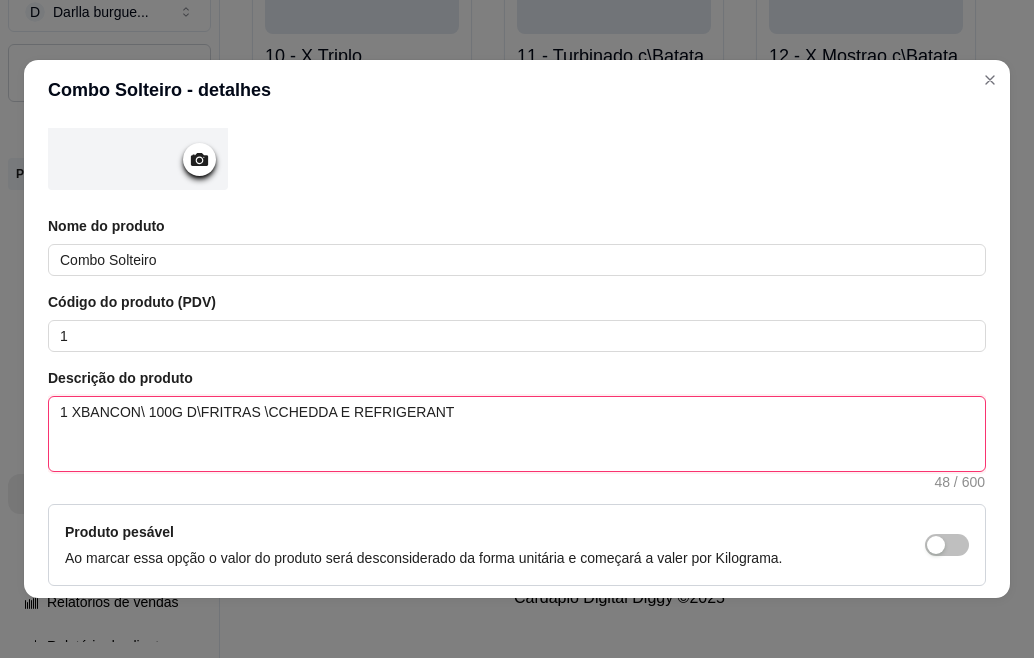 type 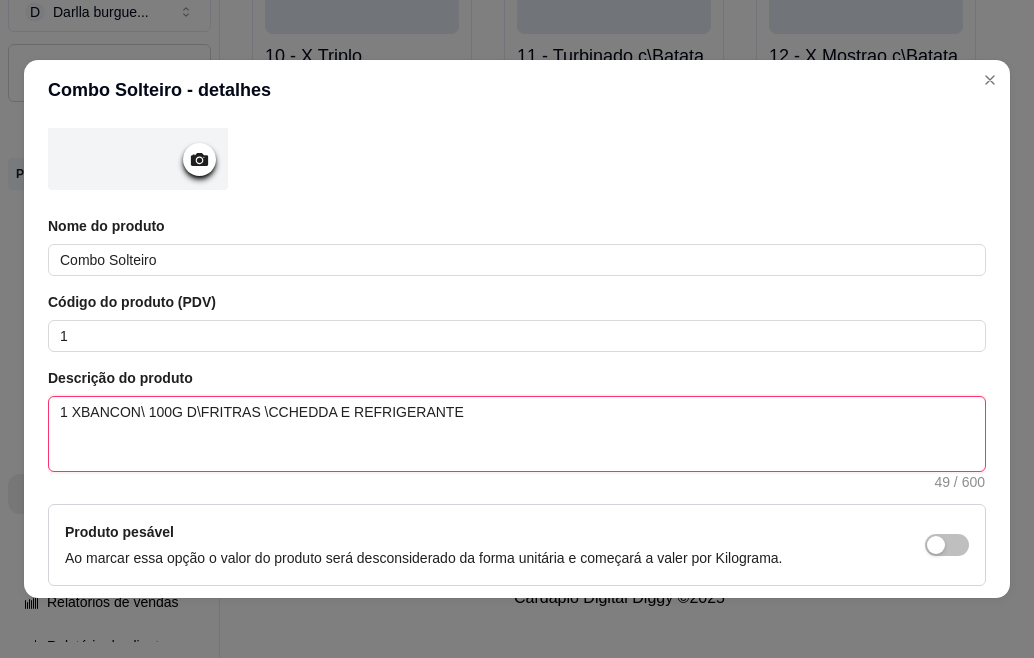 type 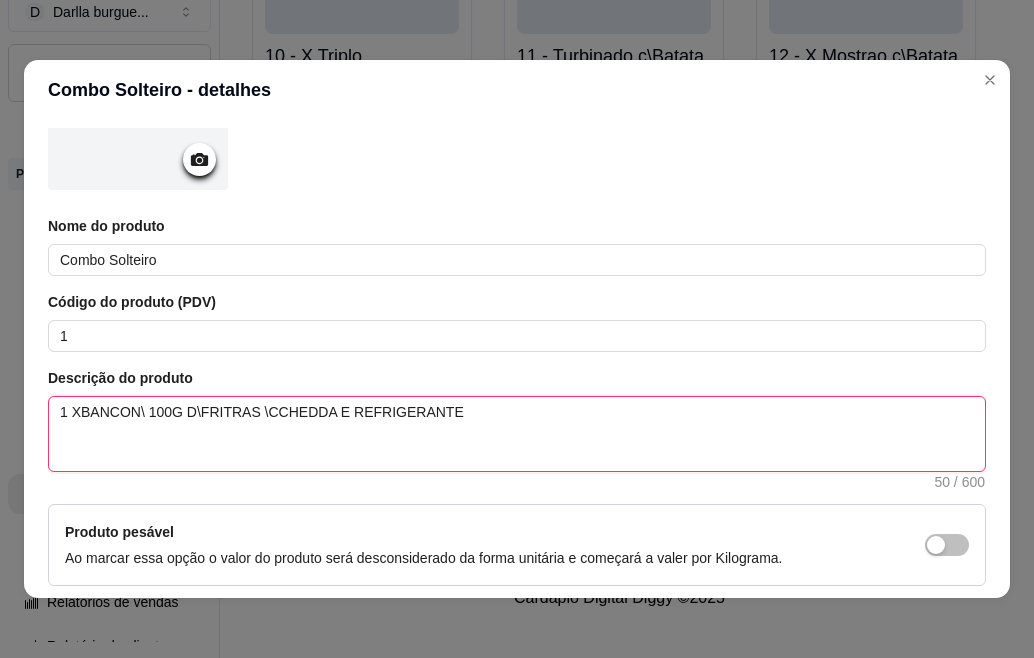 type 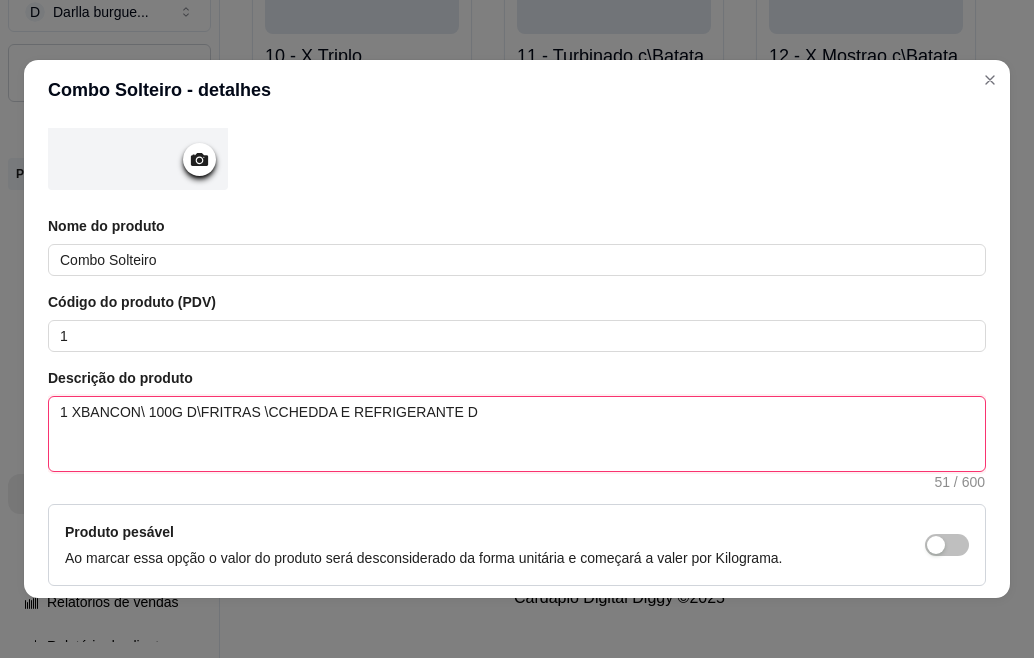 type on "1 XBANCON\ 100G D\FRITRAS \CCHEDDA E REFRIGERANTE DE" 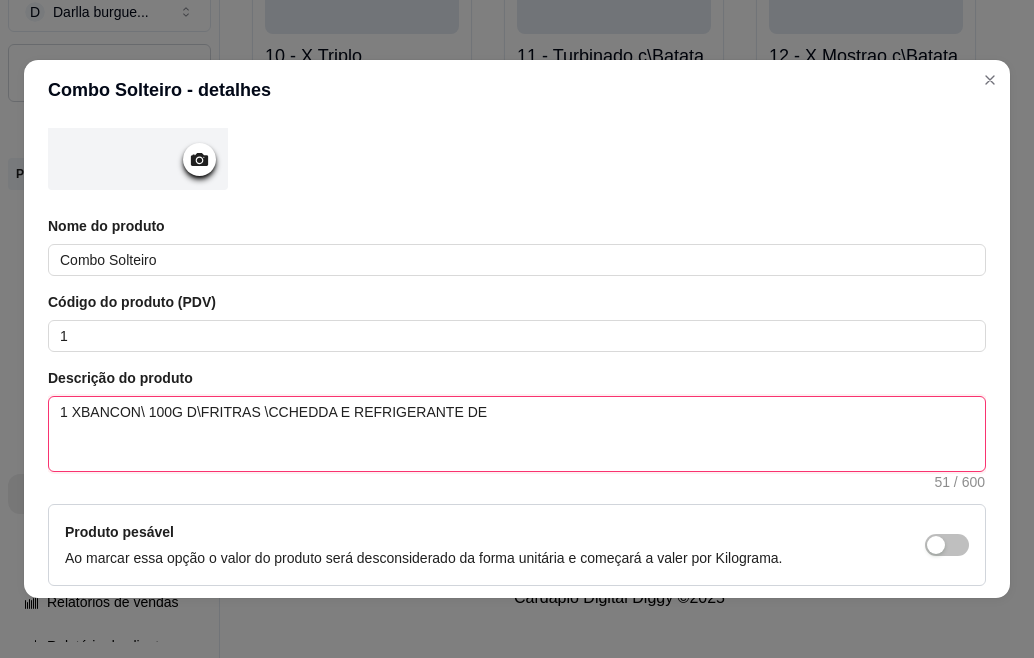 type 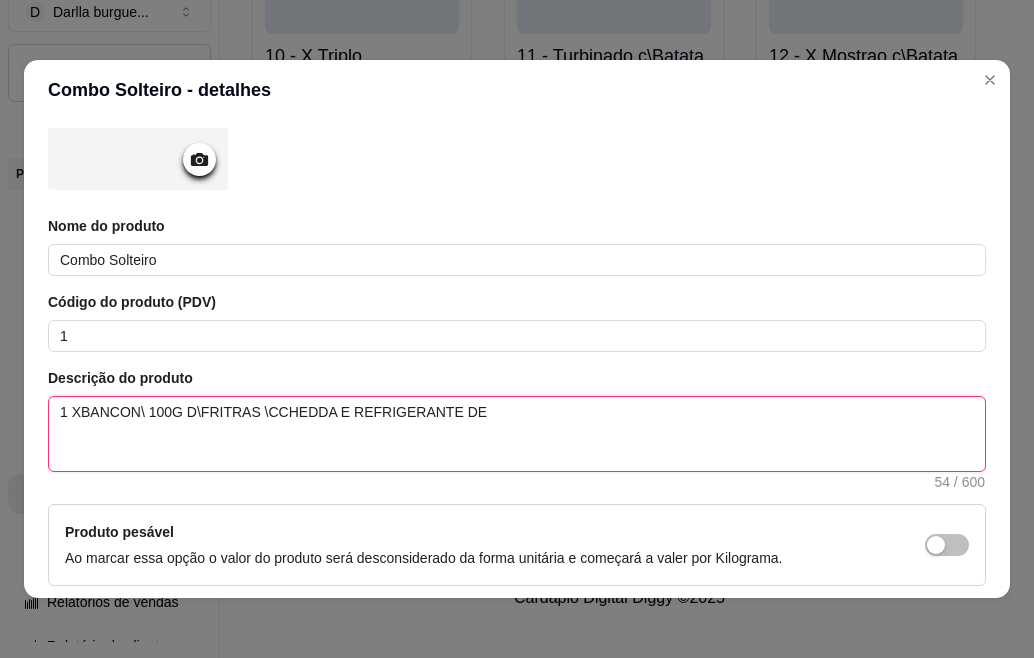 type 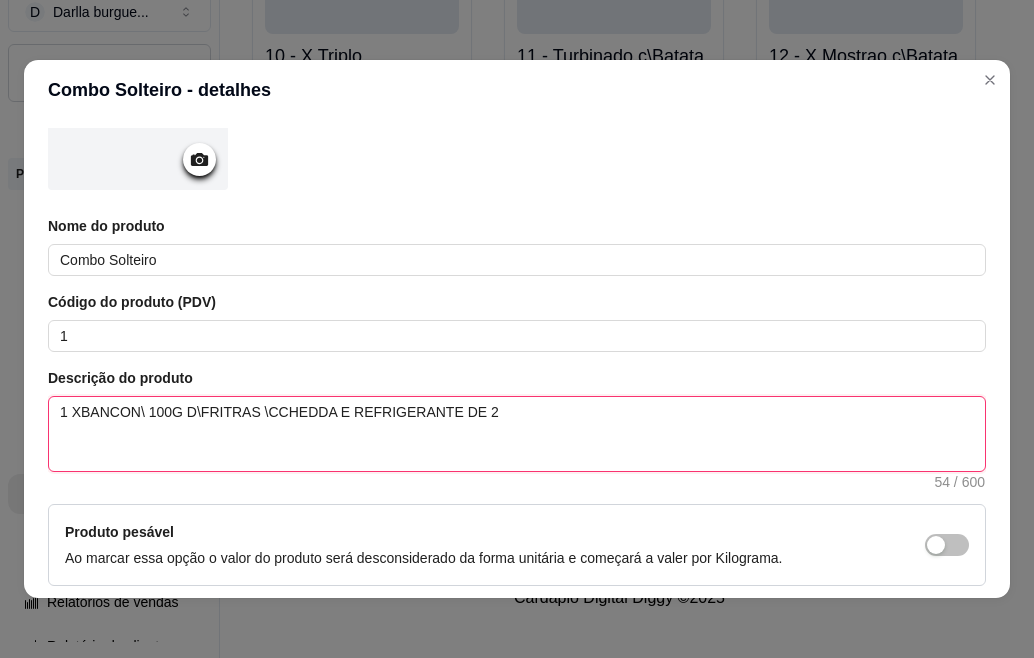 type 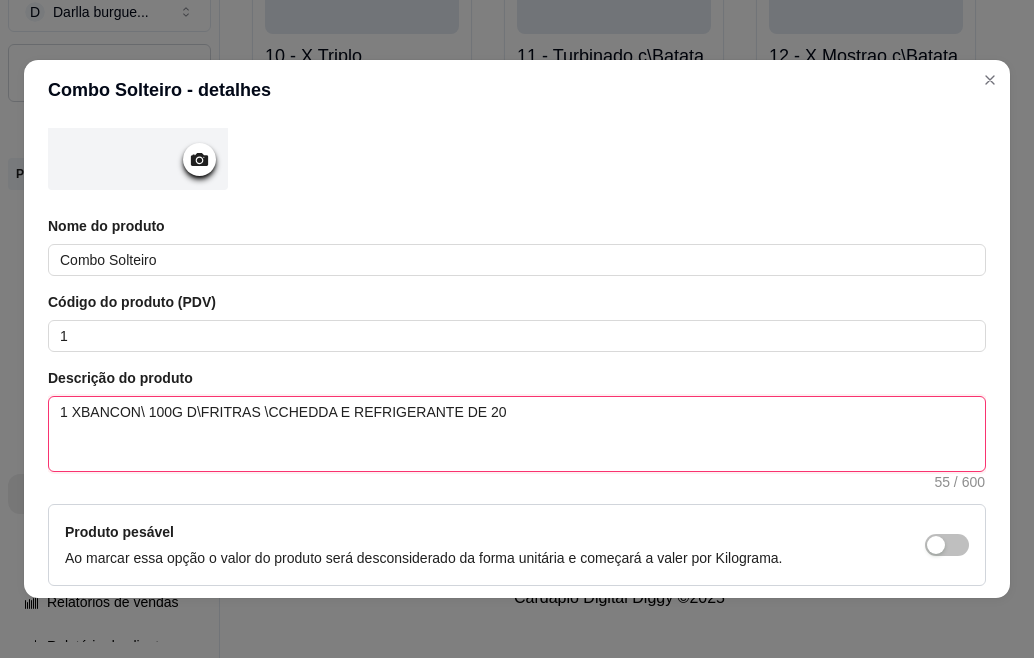 type 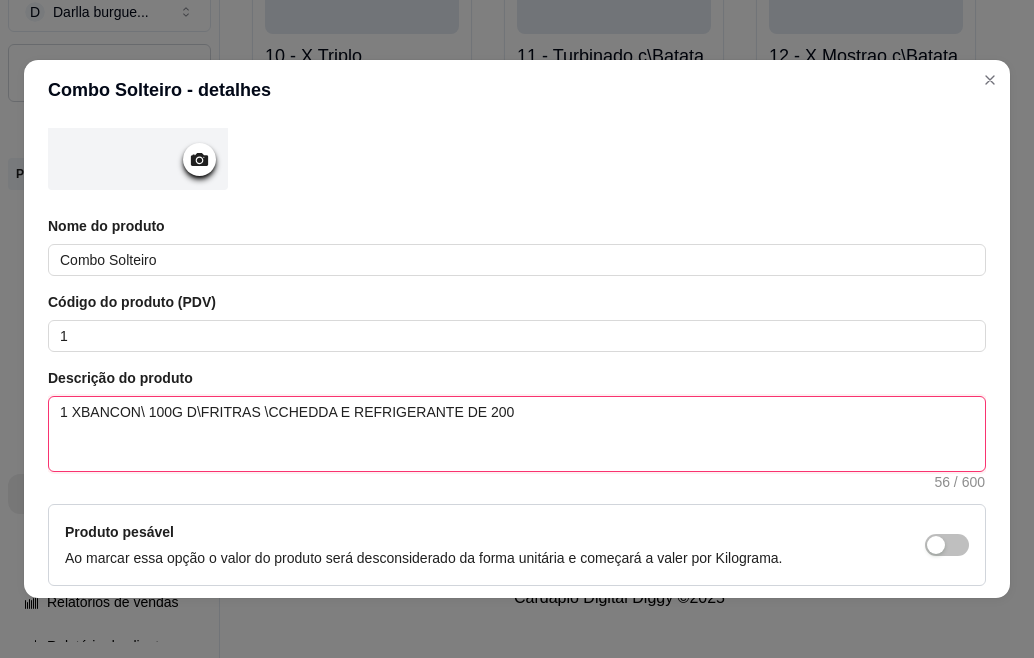 type 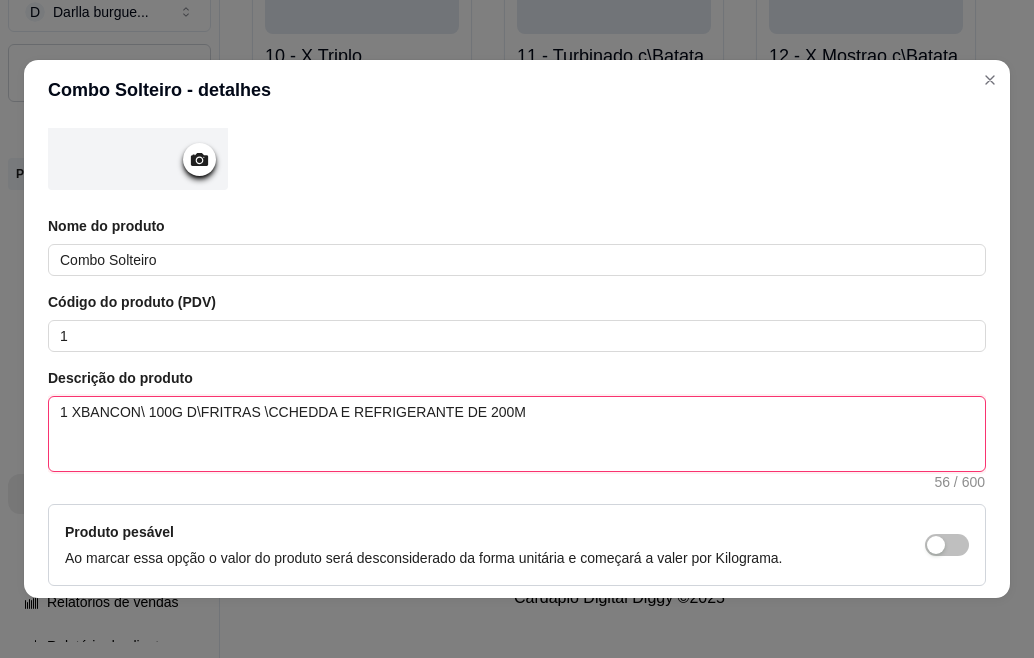 type 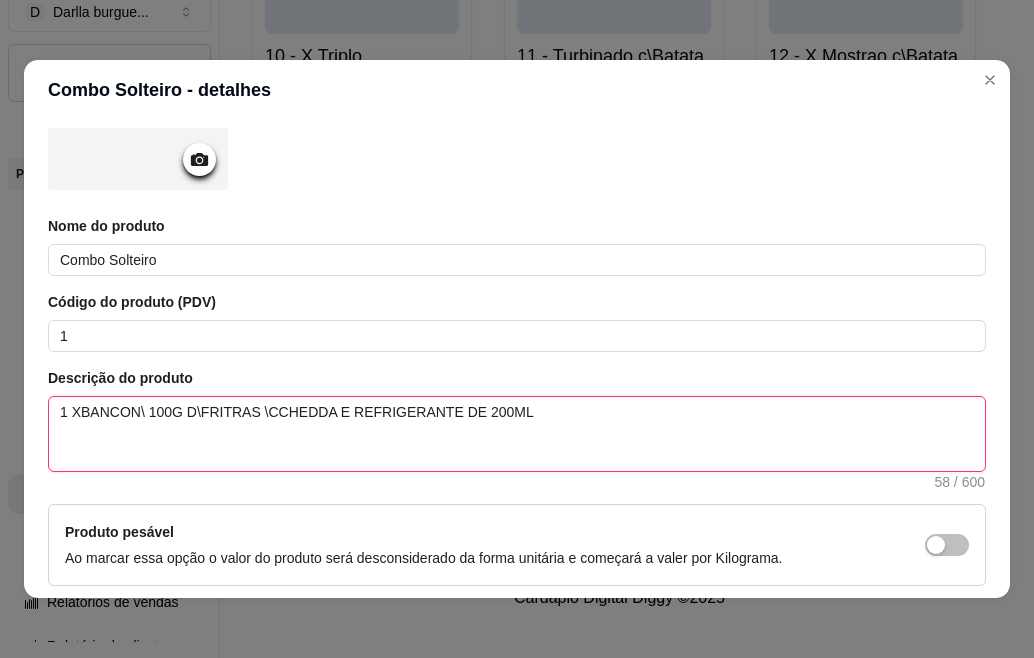 scroll, scrollTop: 374, scrollLeft: 0, axis: vertical 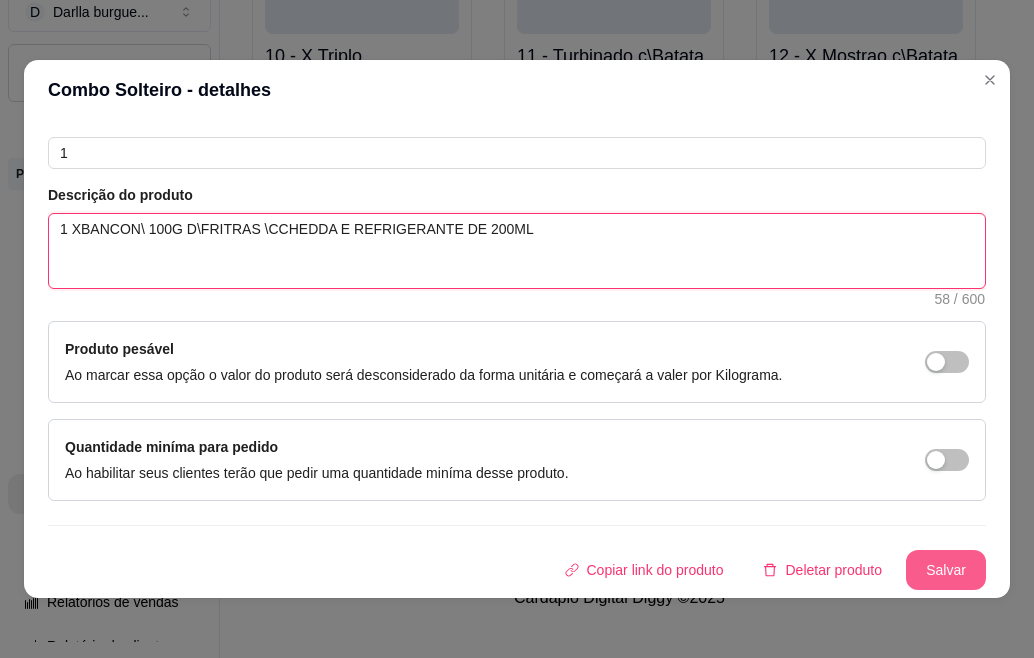 type on "1 XBANCON\ 100G D\FRITRAS \CCHEDDA E REFRIGERANTE DE 200ML" 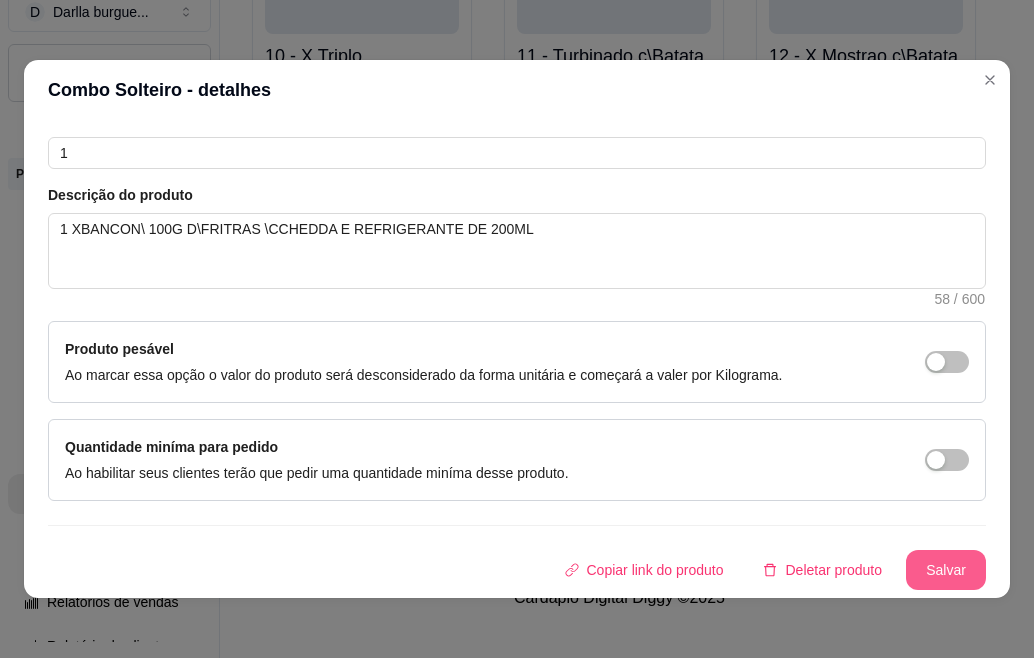 click on "Salvar" at bounding box center (946, 570) 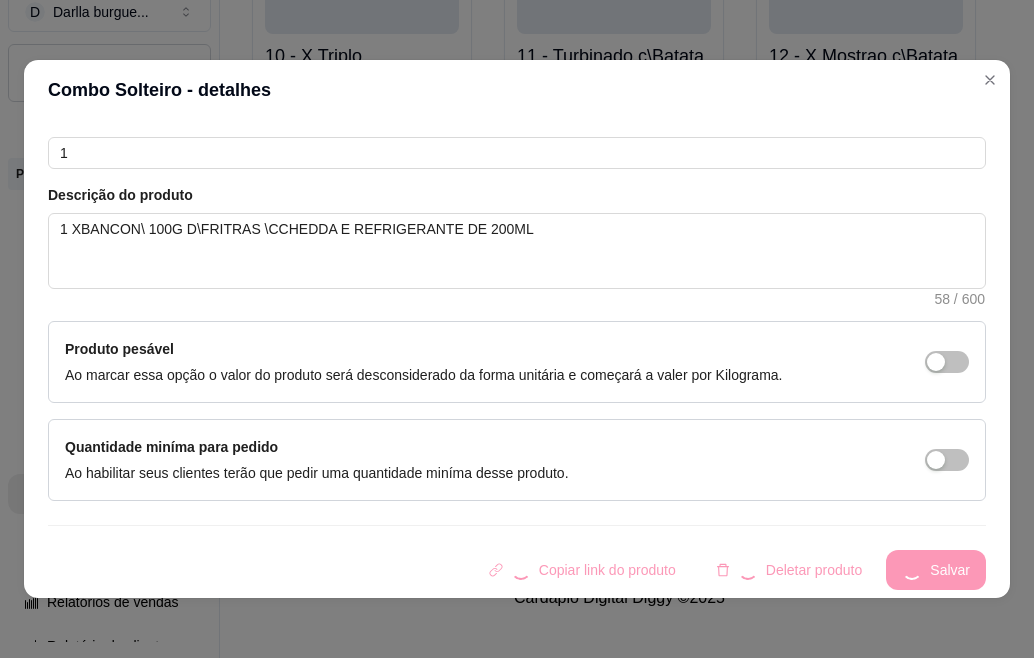 type 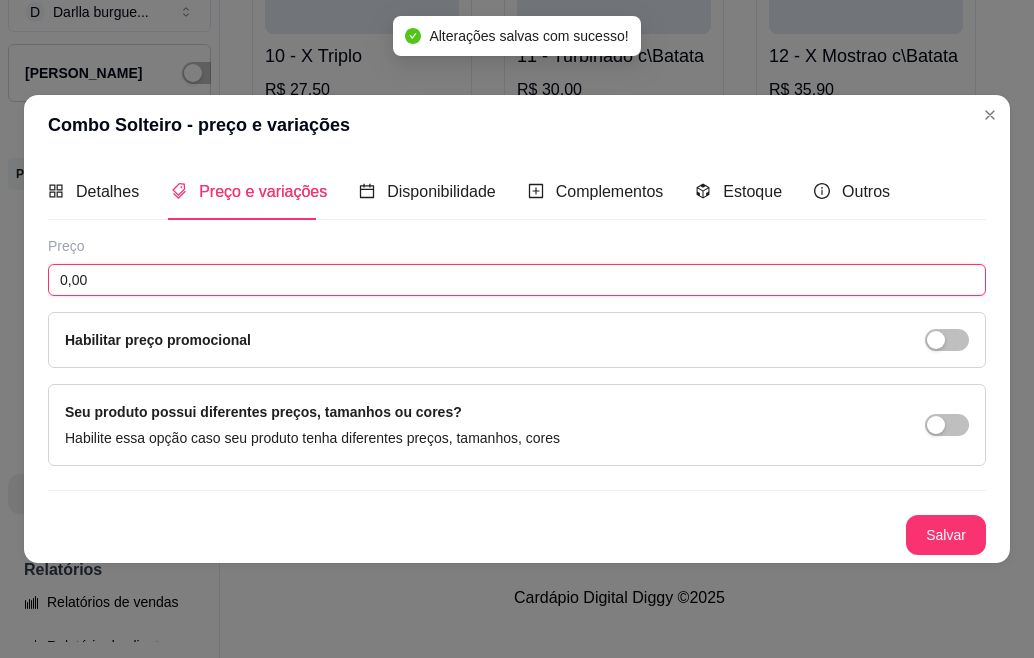 click on "0,00" at bounding box center [517, 280] 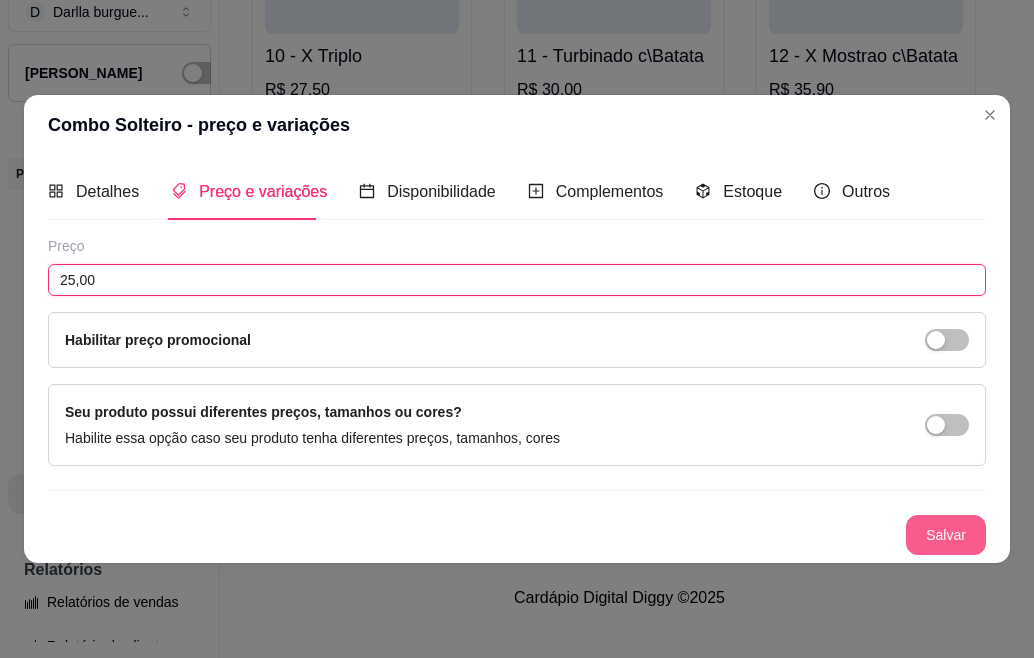 type on "25,00" 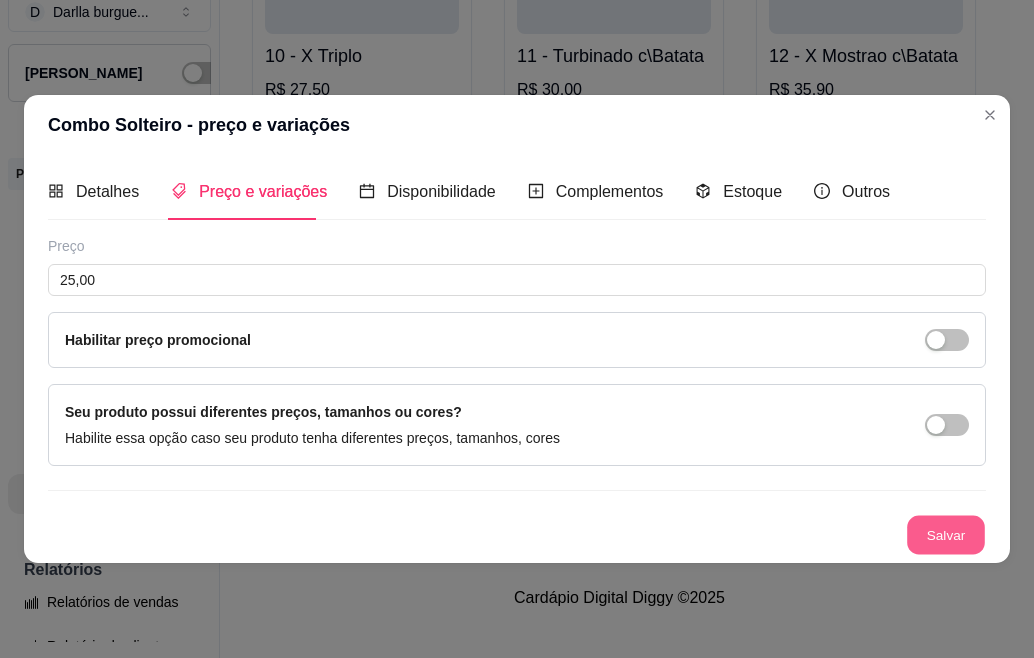 click on "Salvar" at bounding box center [946, 535] 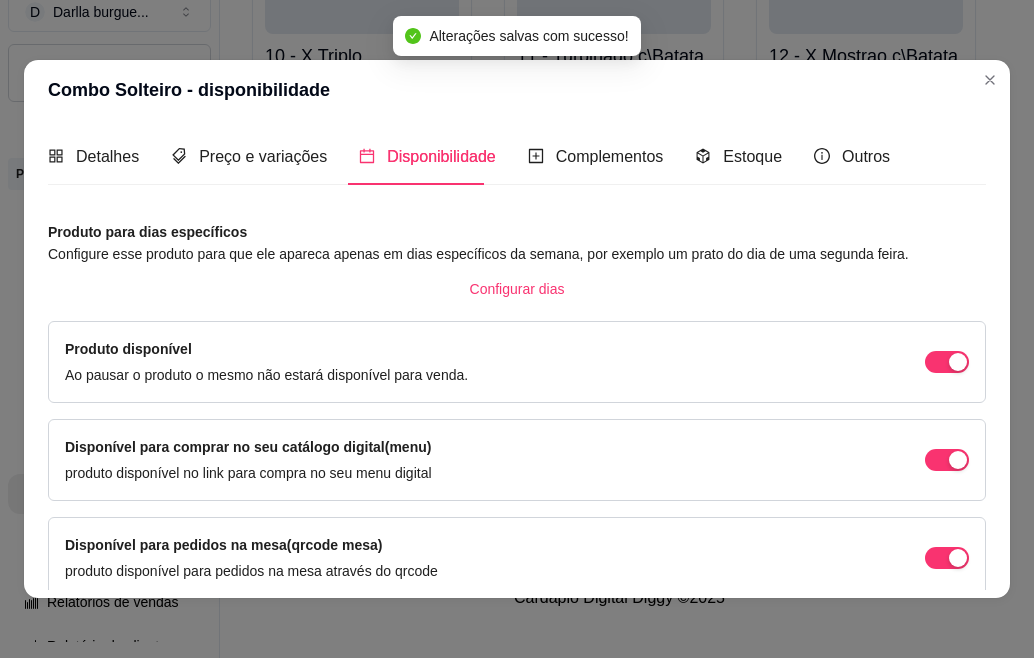 scroll, scrollTop: 188, scrollLeft: 0, axis: vertical 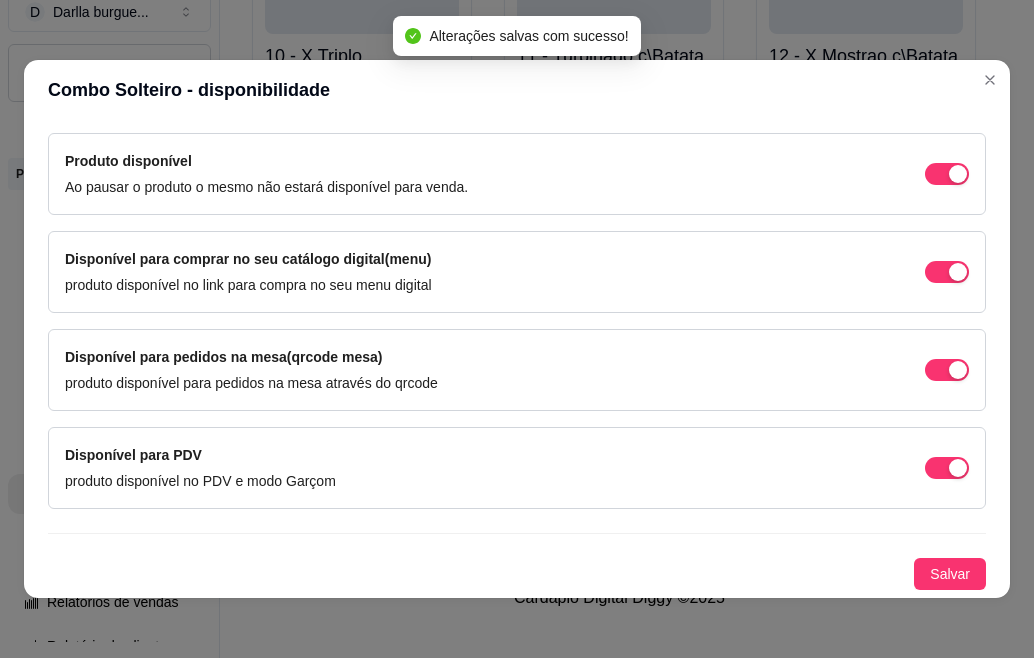 drag, startPoint x: 928, startPoint y: 570, endPoint x: 1027, endPoint y: 358, distance: 233.9765 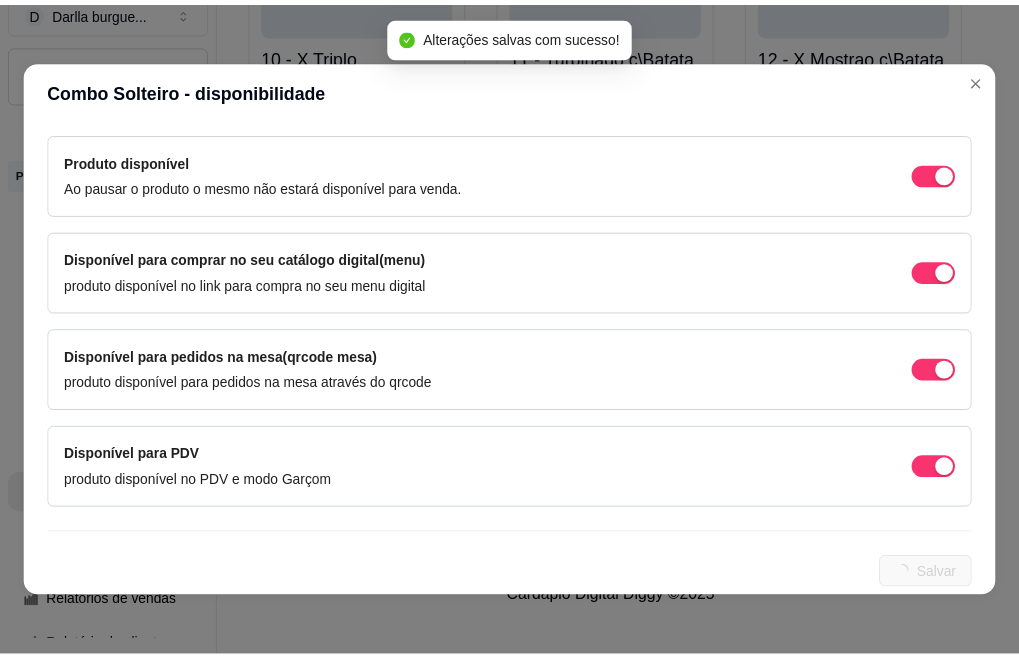 scroll, scrollTop: 0, scrollLeft: 0, axis: both 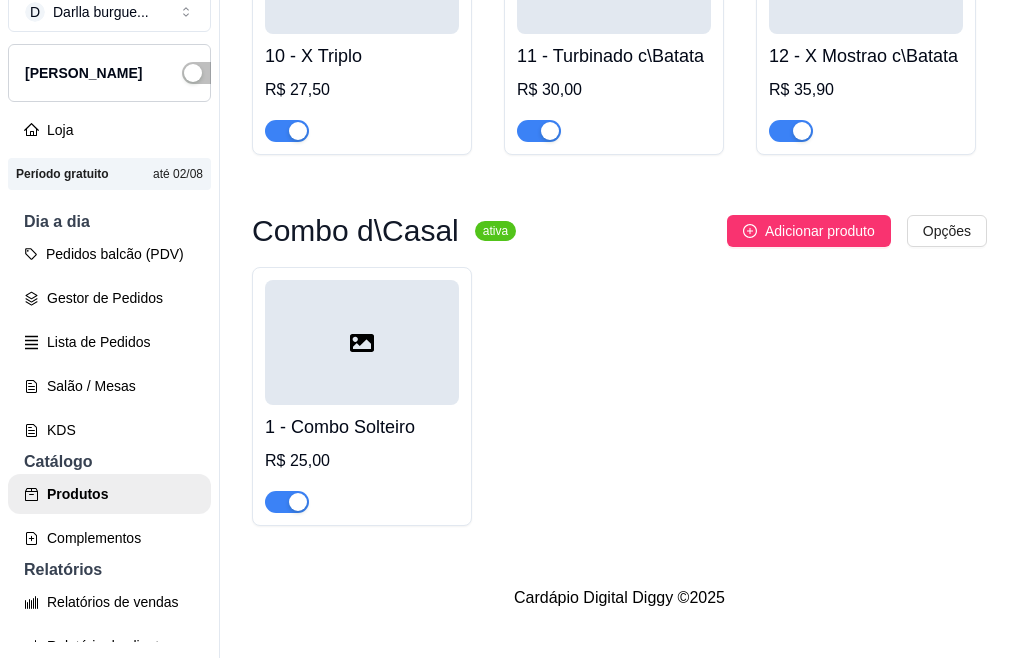 click on "1 - Combo Solteiro" at bounding box center (362, 427) 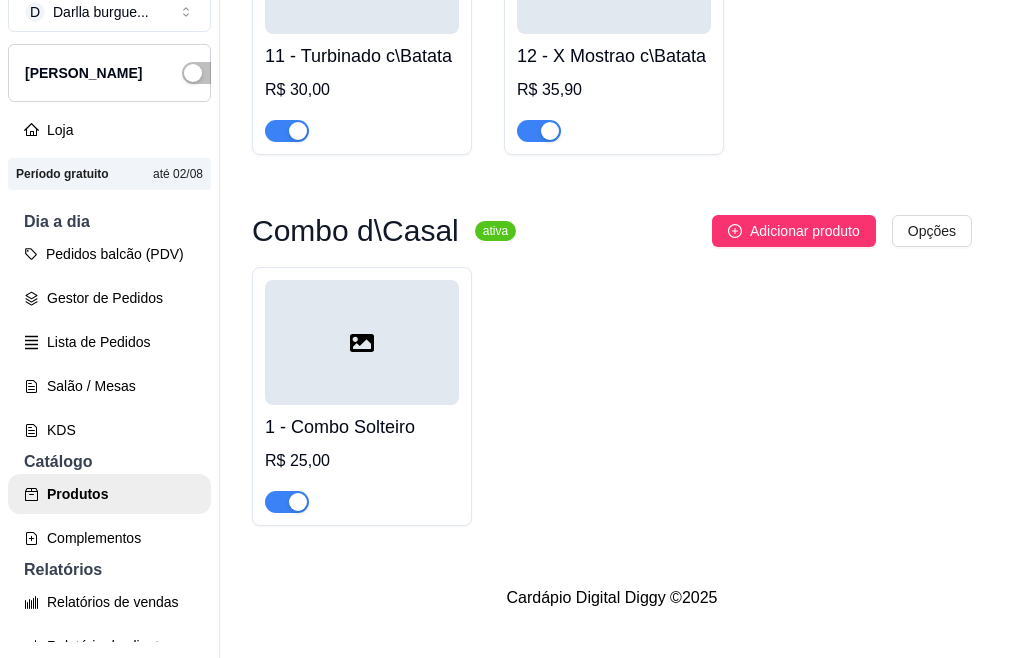 type 